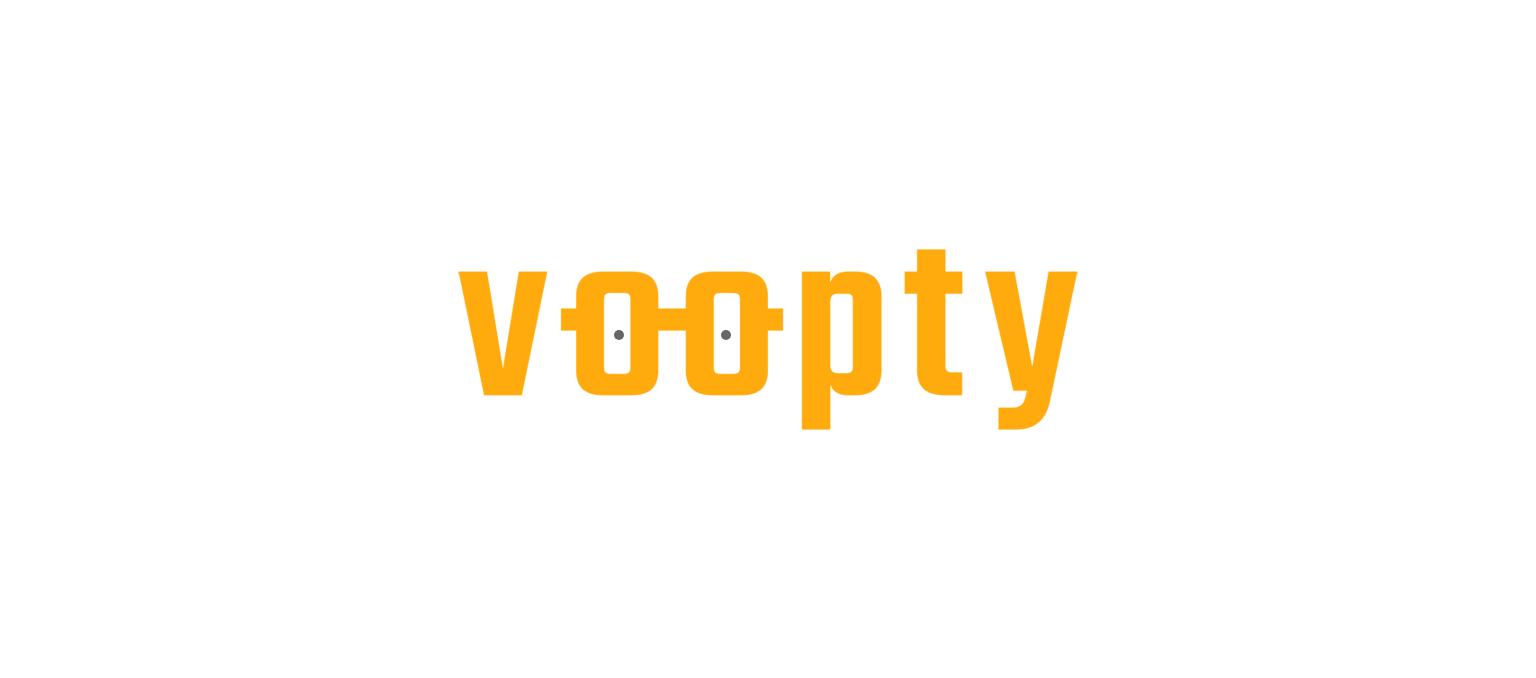 scroll, scrollTop: 0, scrollLeft: 0, axis: both 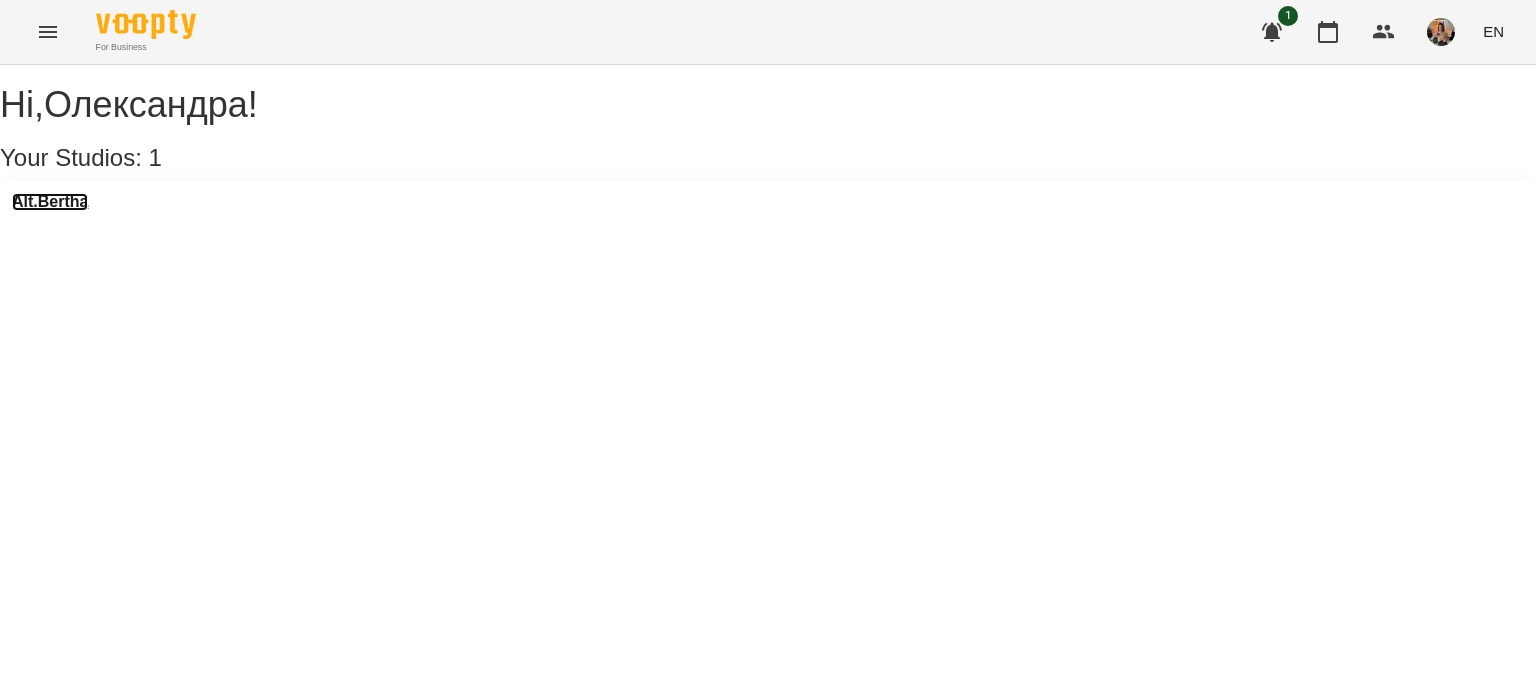 click on "Alt.Bertha" at bounding box center [50, 202] 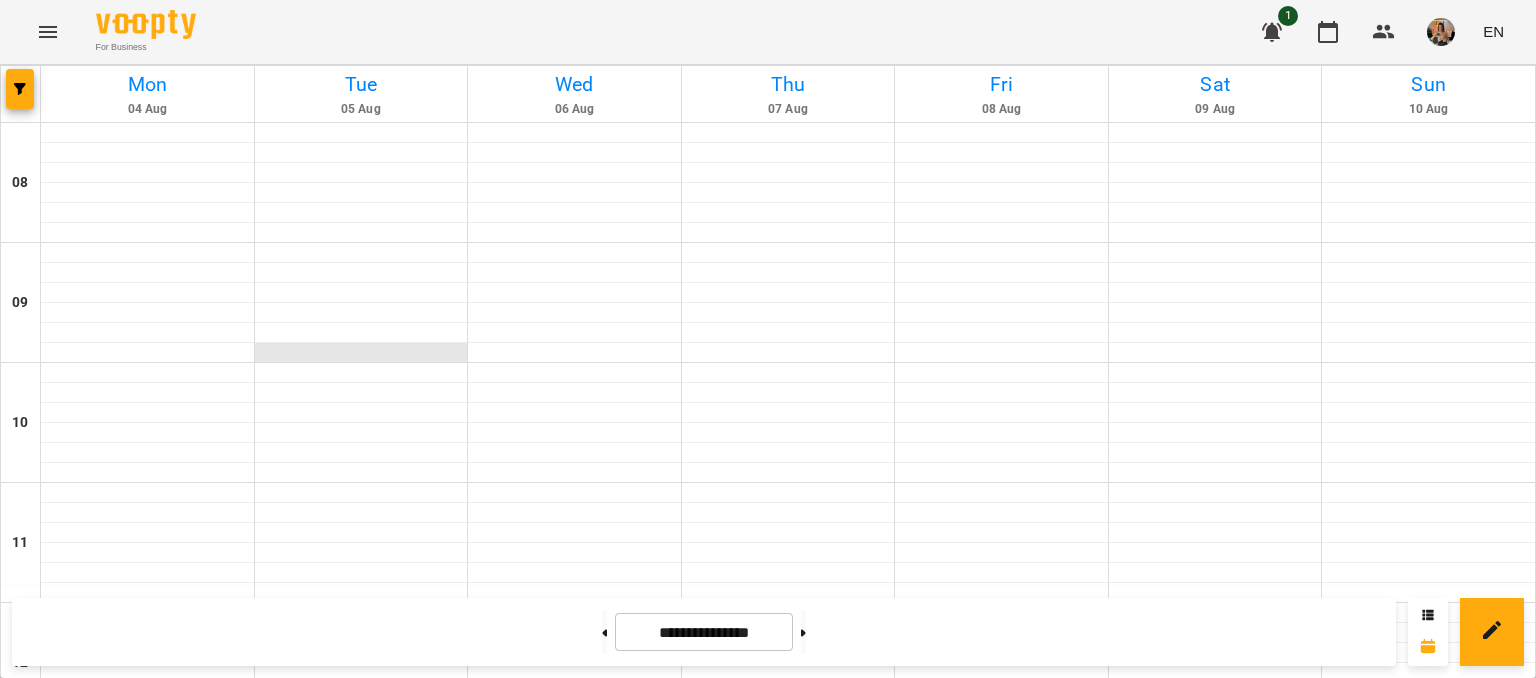 scroll, scrollTop: 0, scrollLeft: 0, axis: both 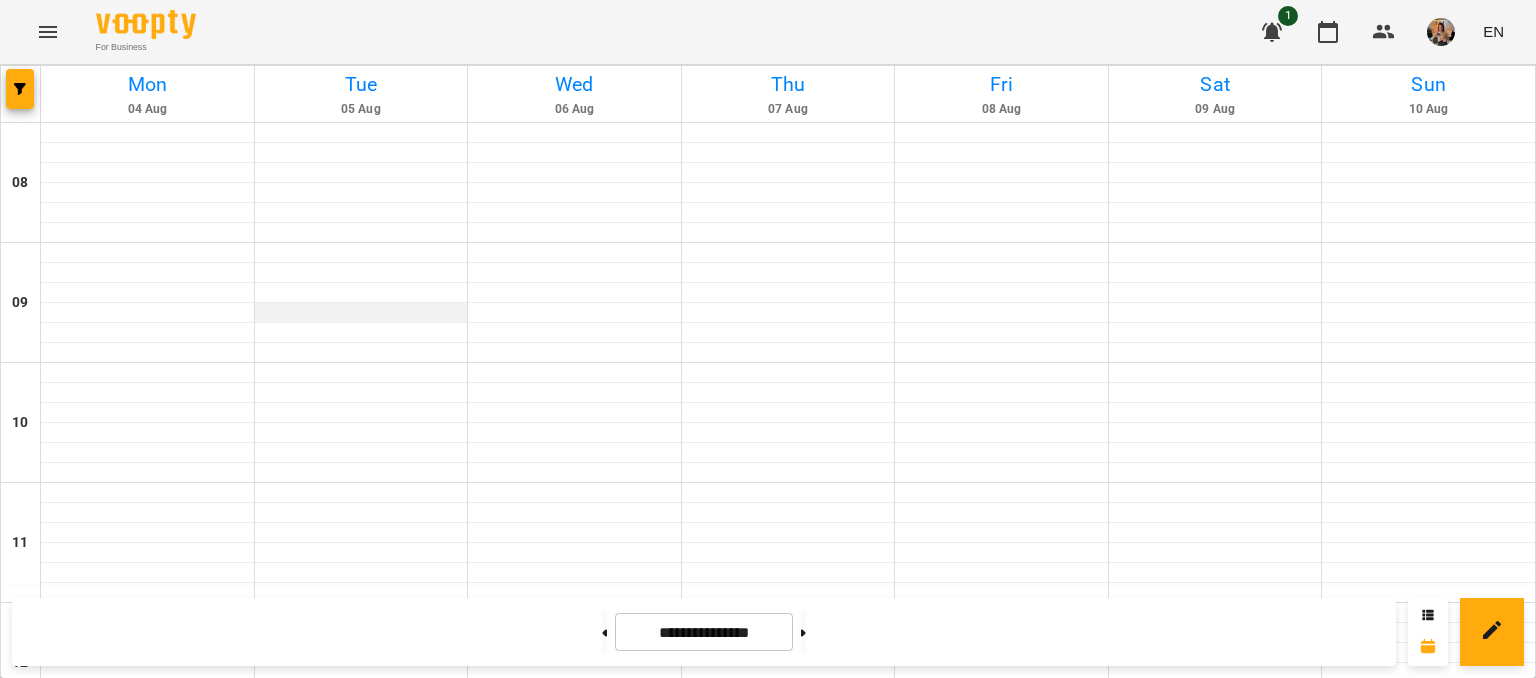 click at bounding box center (361, 313) 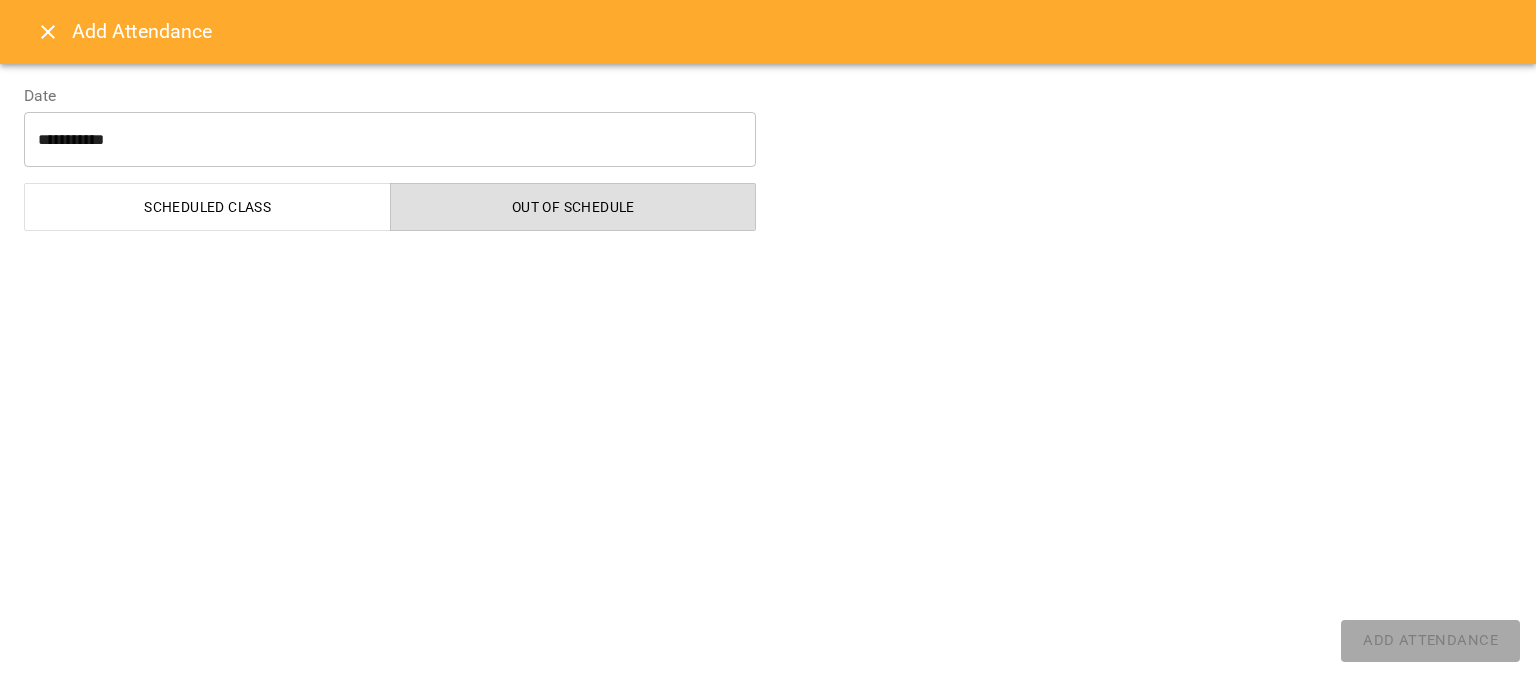 select on "**********" 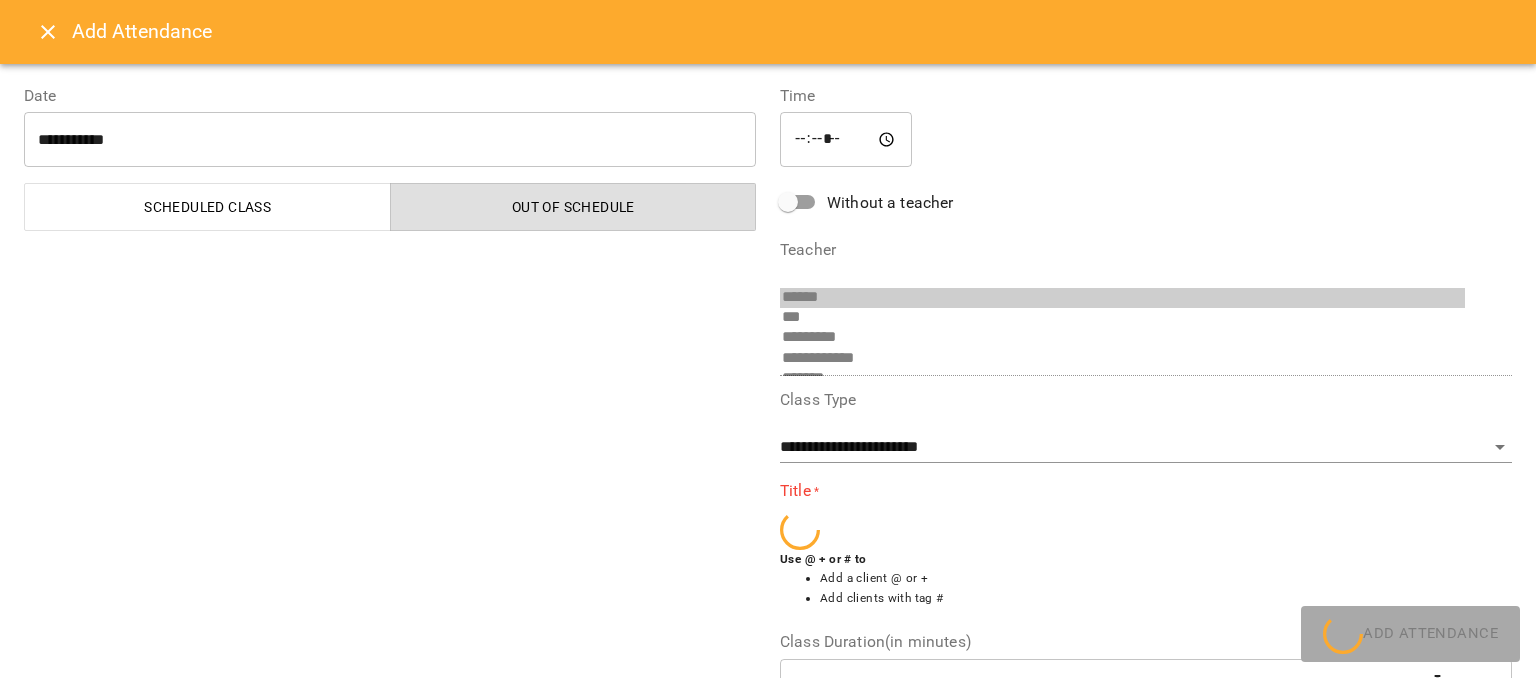 scroll, scrollTop: 396, scrollLeft: 0, axis: vertical 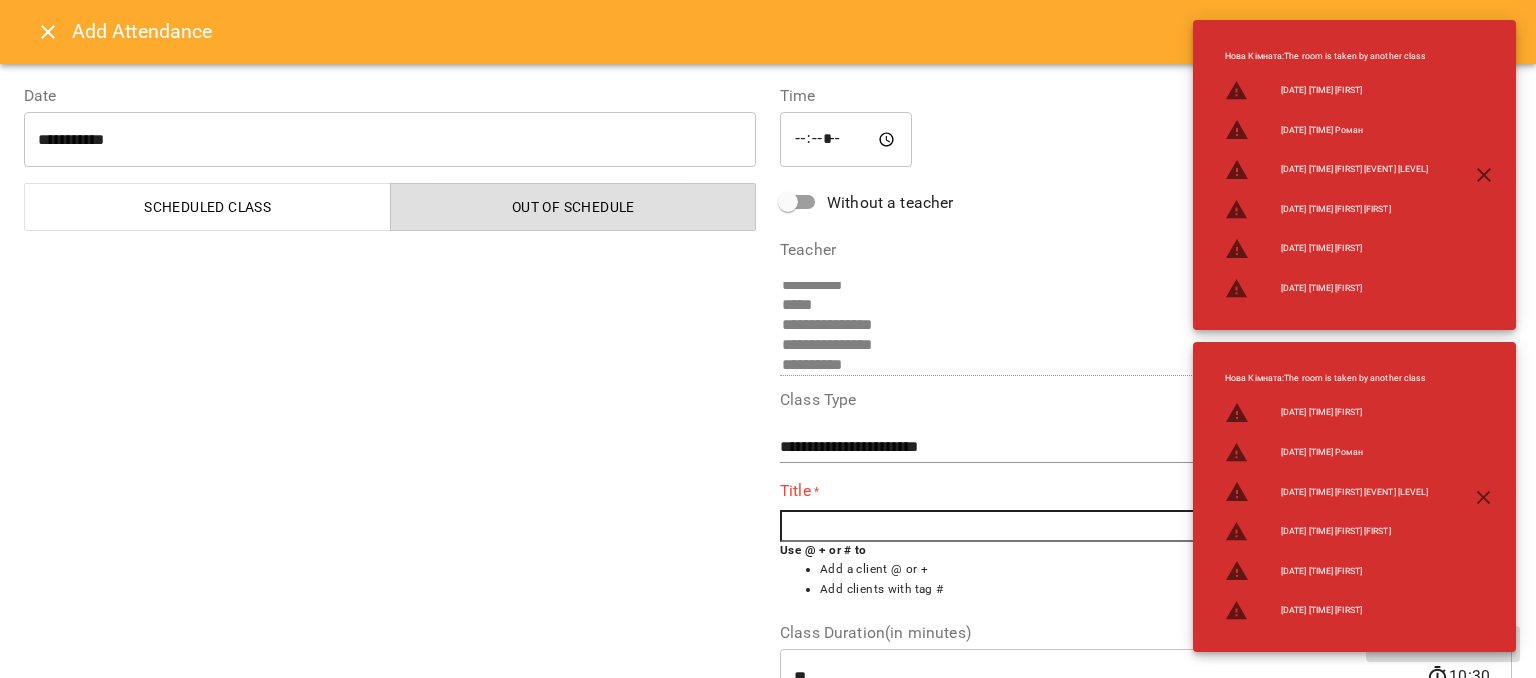 click at bounding box center (1146, 526) 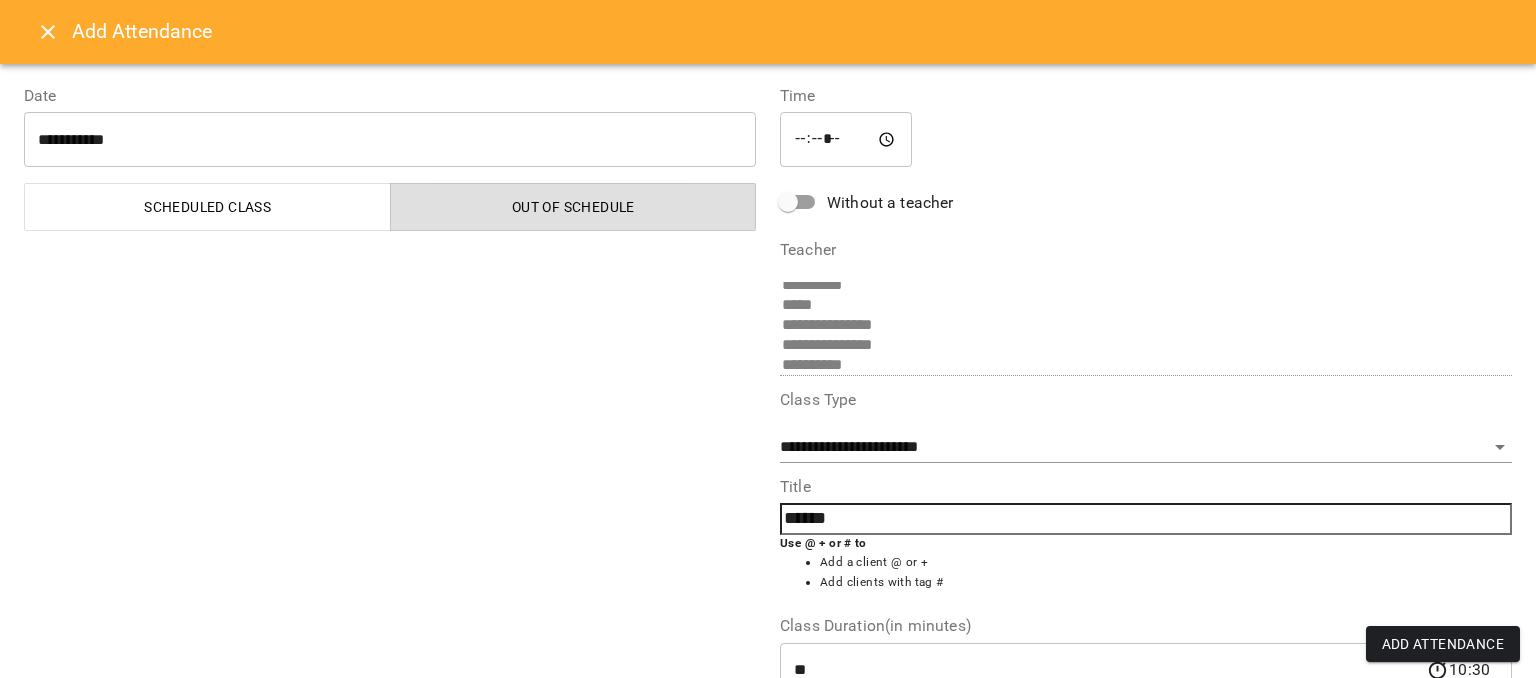 type on "******" 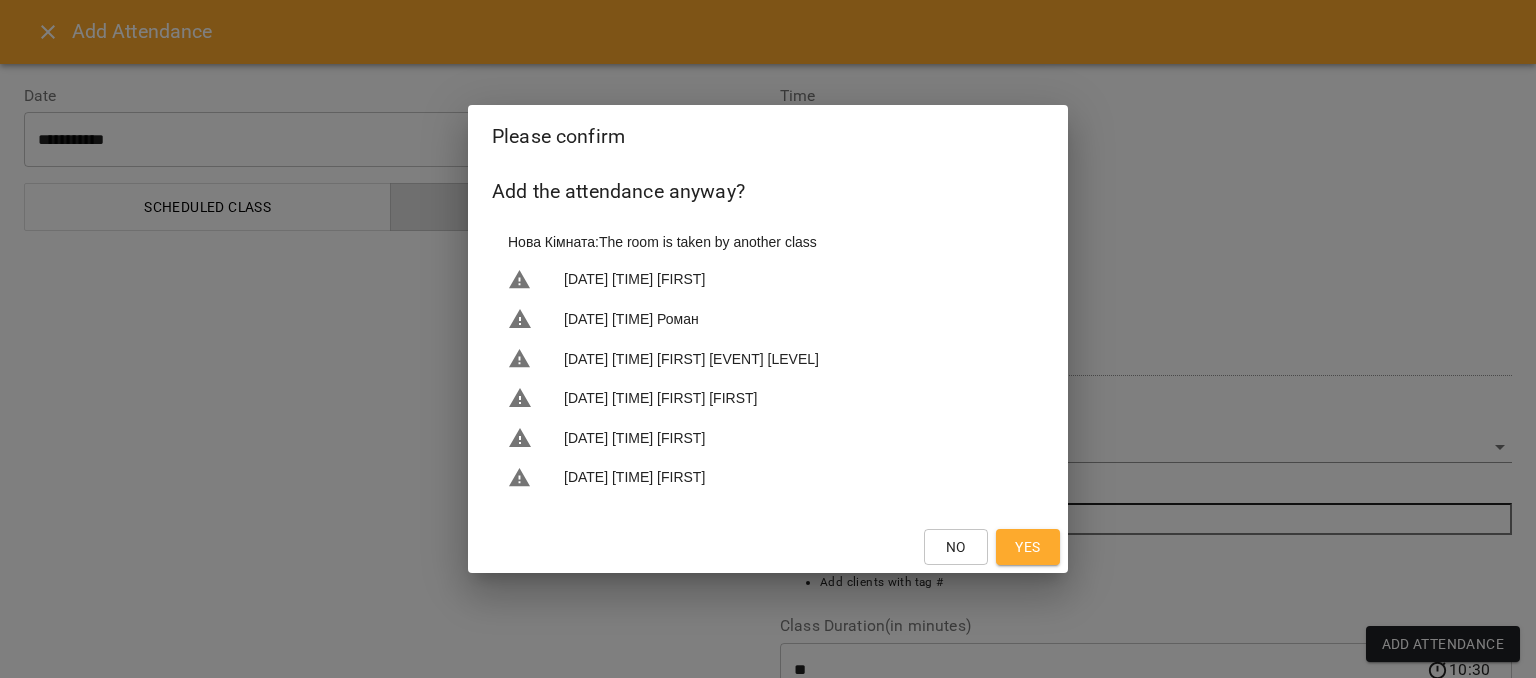 click on "Yes" at bounding box center (1027, 547) 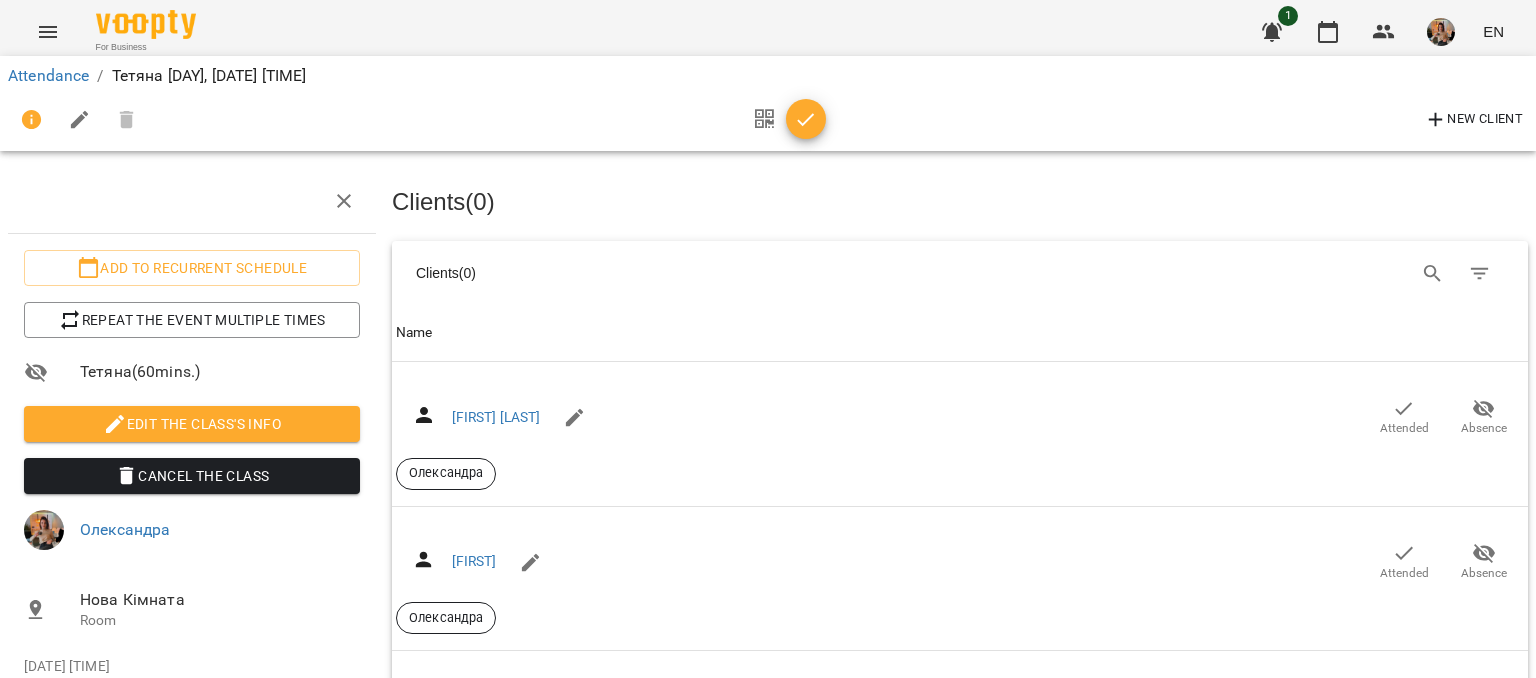 scroll, scrollTop: 2948, scrollLeft: 0, axis: vertical 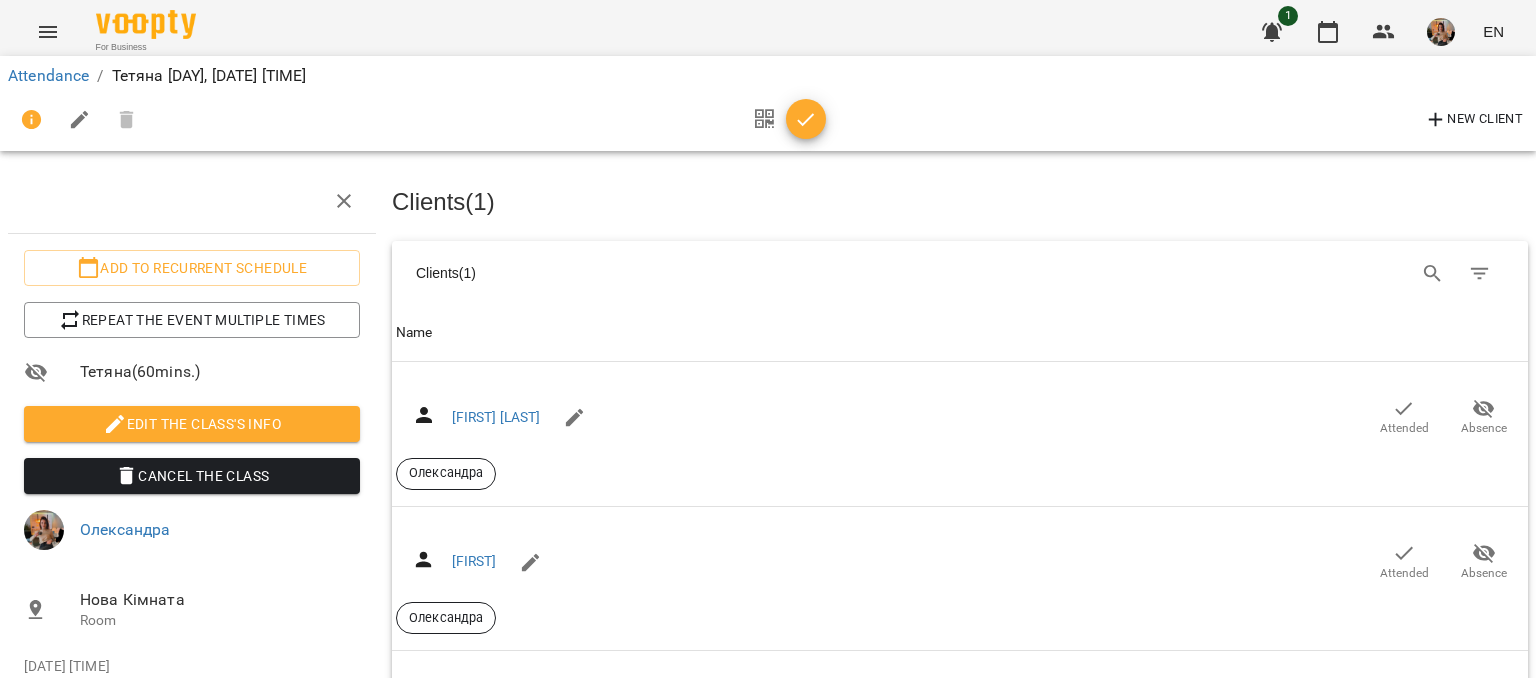 click 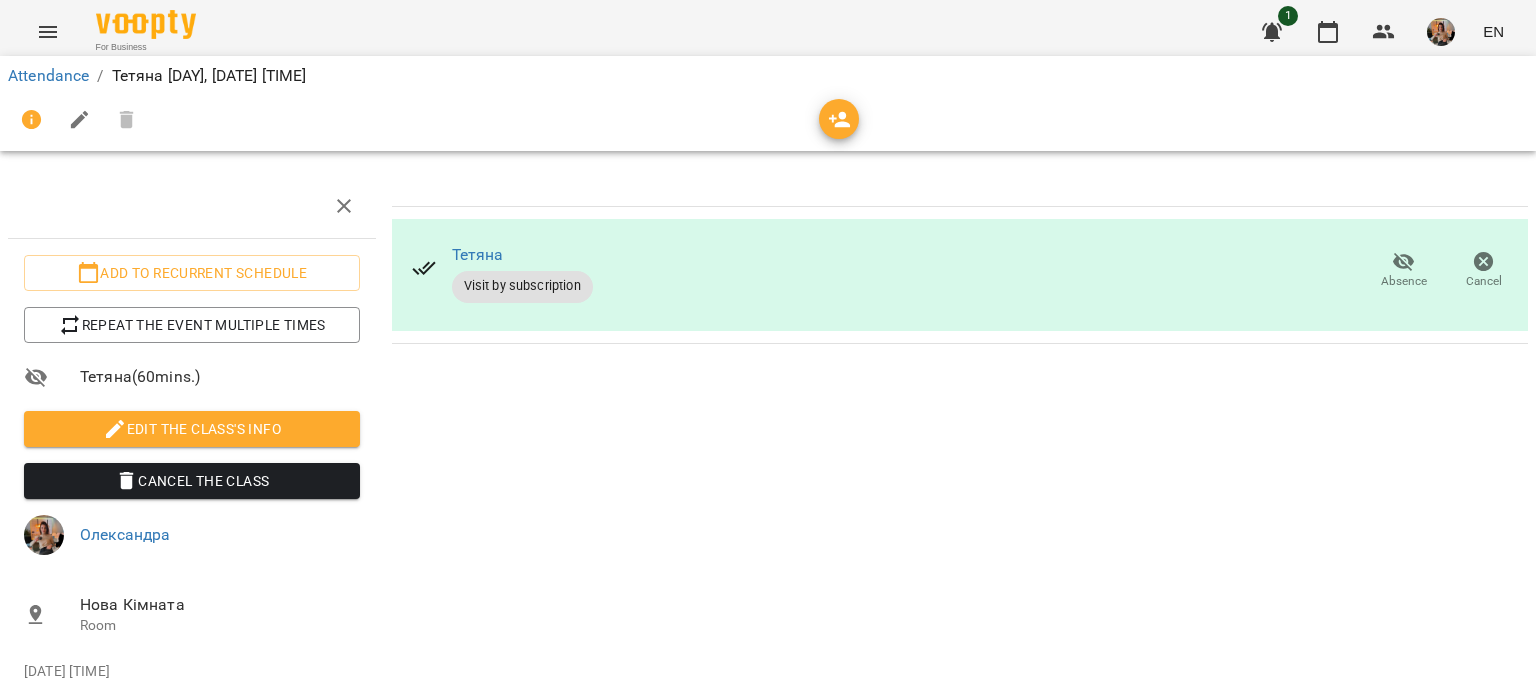 scroll, scrollTop: 0, scrollLeft: 0, axis: both 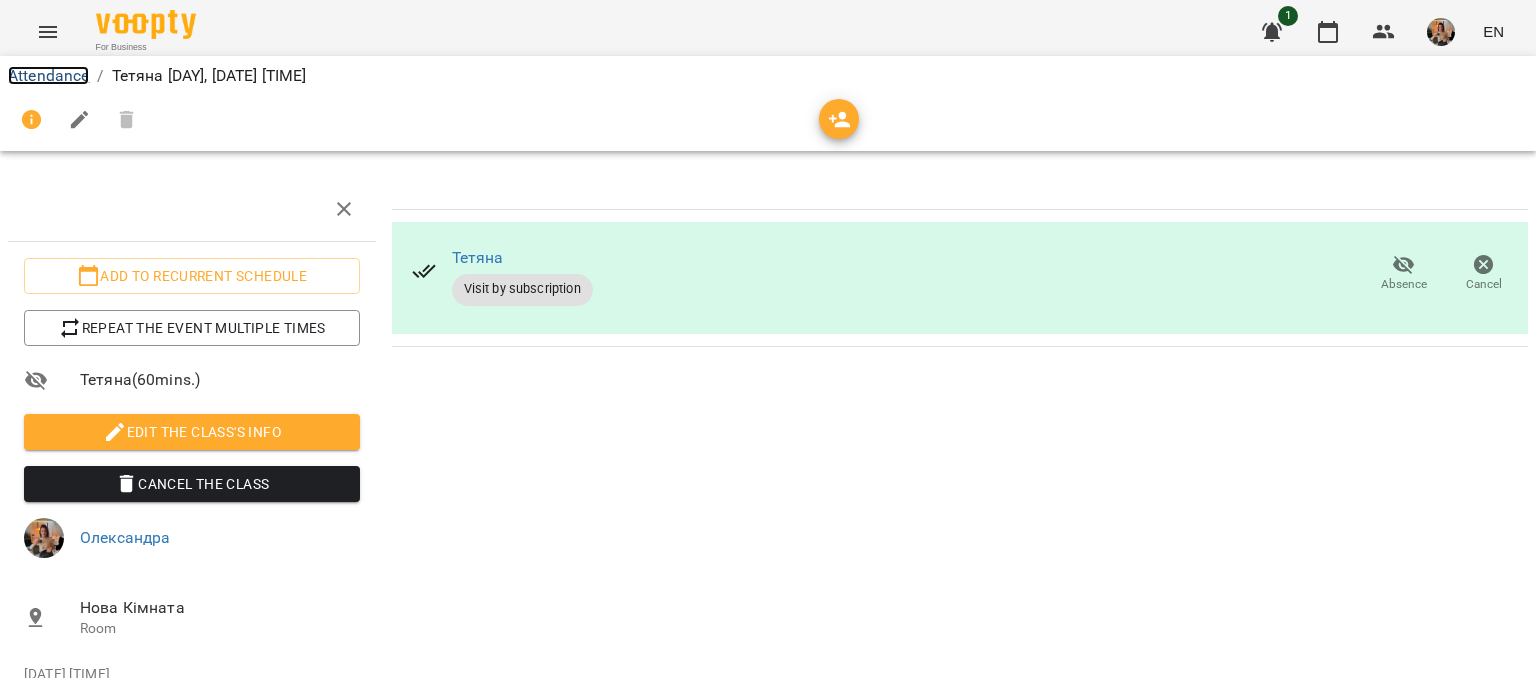 click on "Attendance" at bounding box center (48, 75) 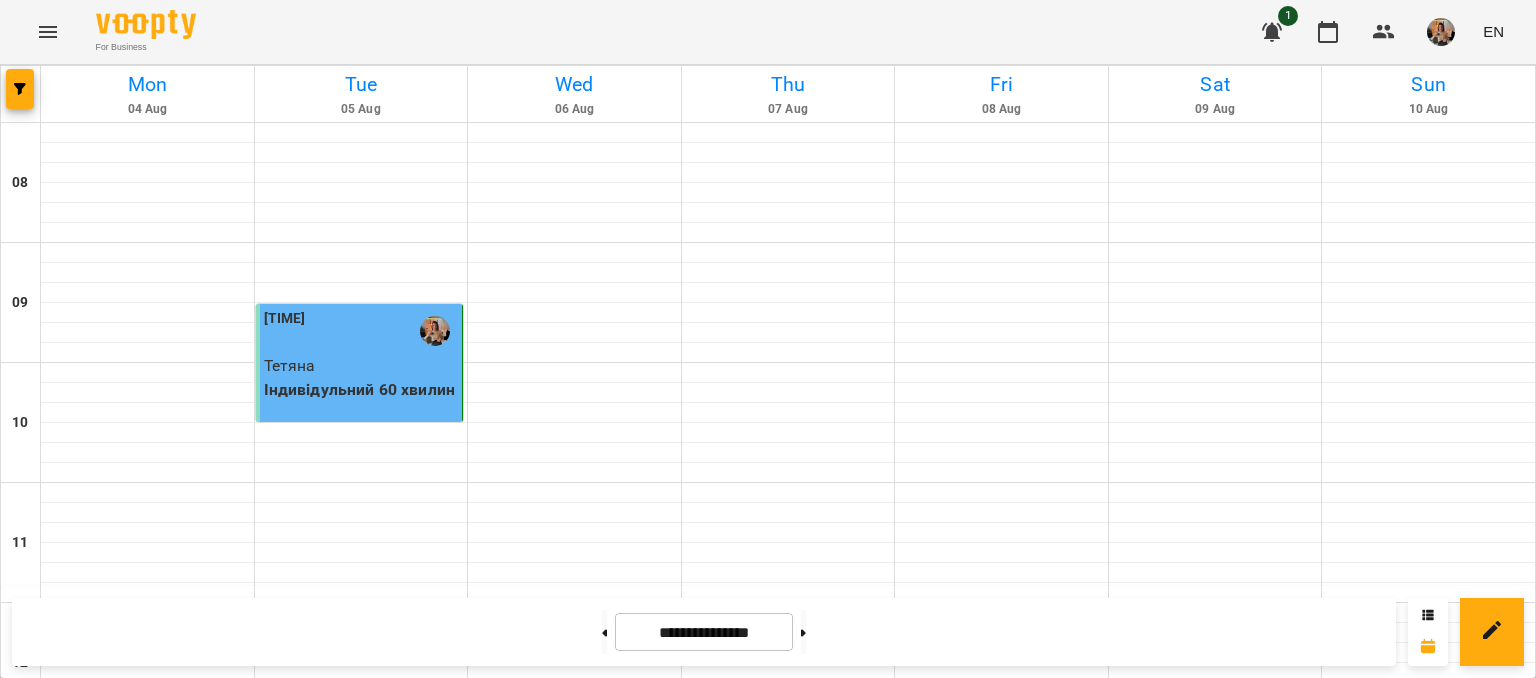 scroll, scrollTop: 200, scrollLeft: 0, axis: vertical 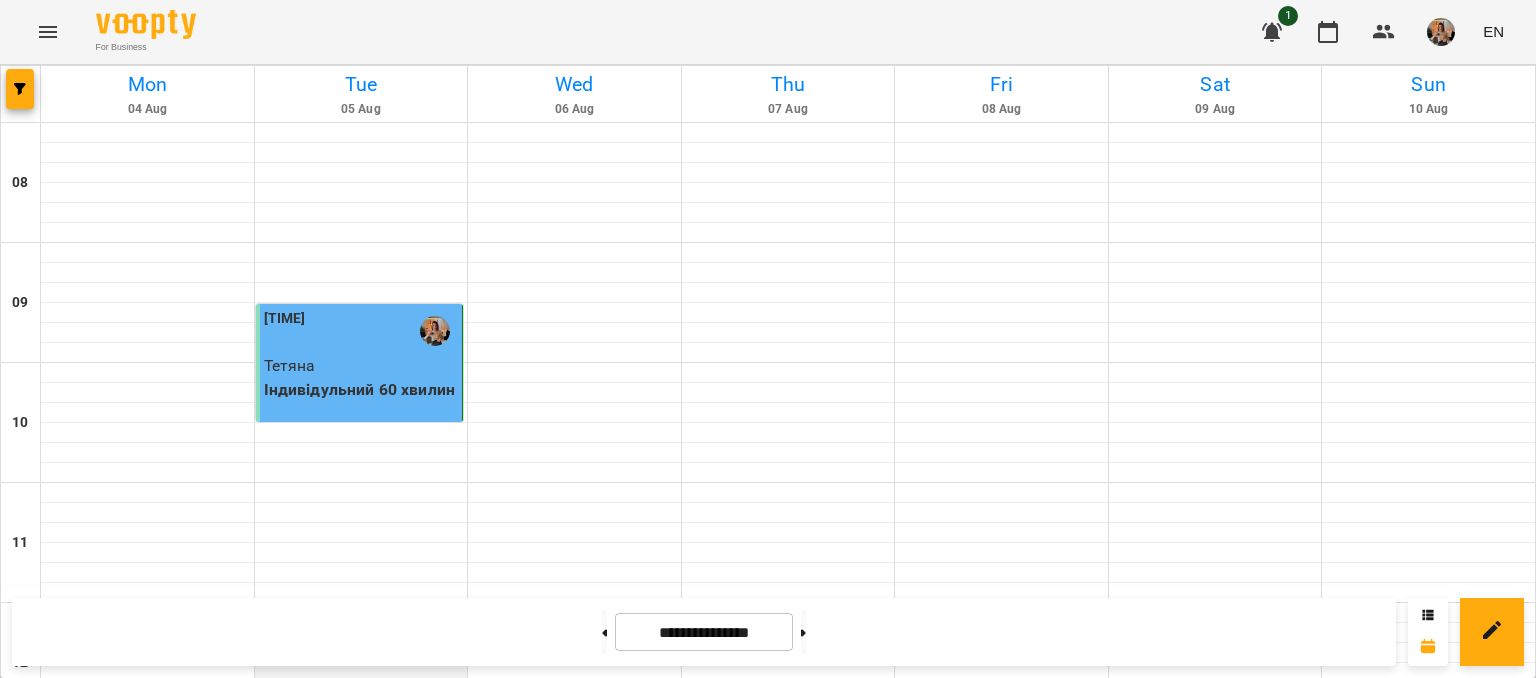 click at bounding box center (361, 673) 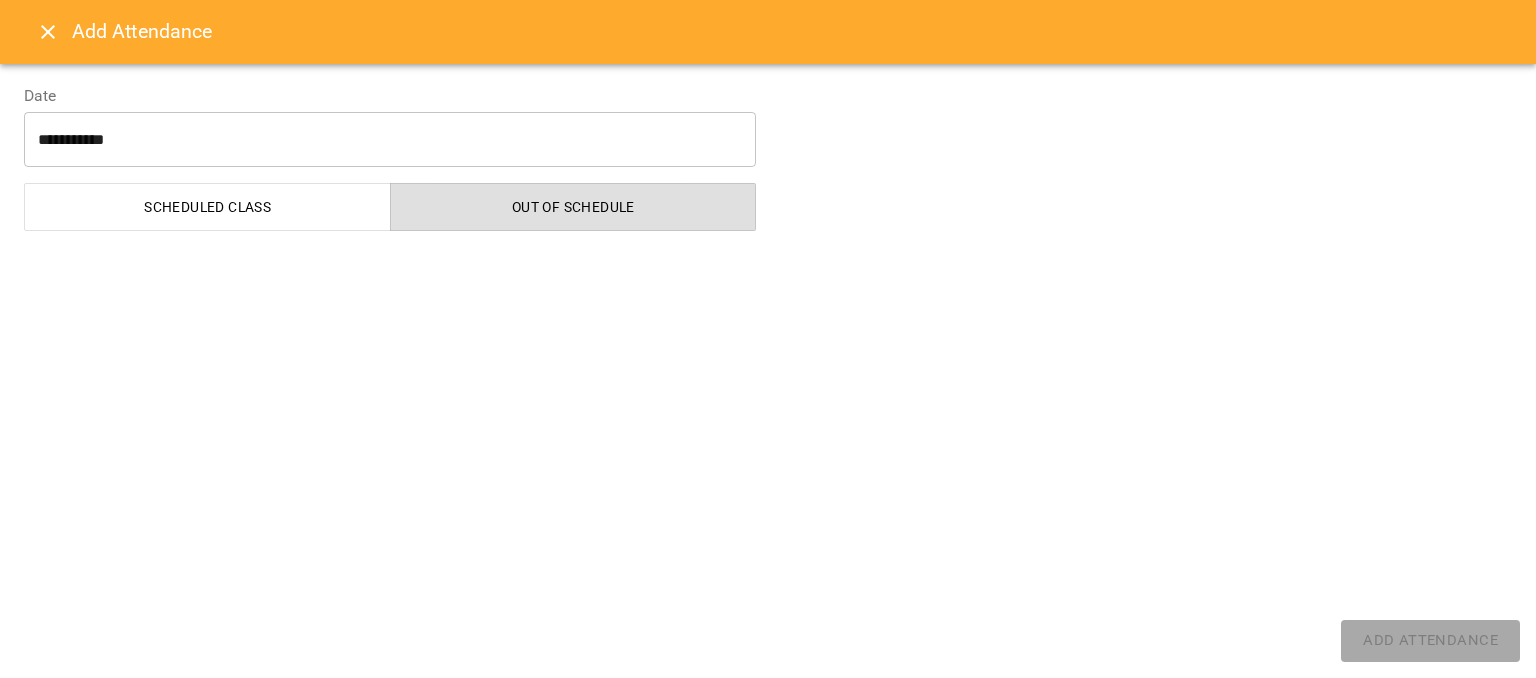 select on "**********" 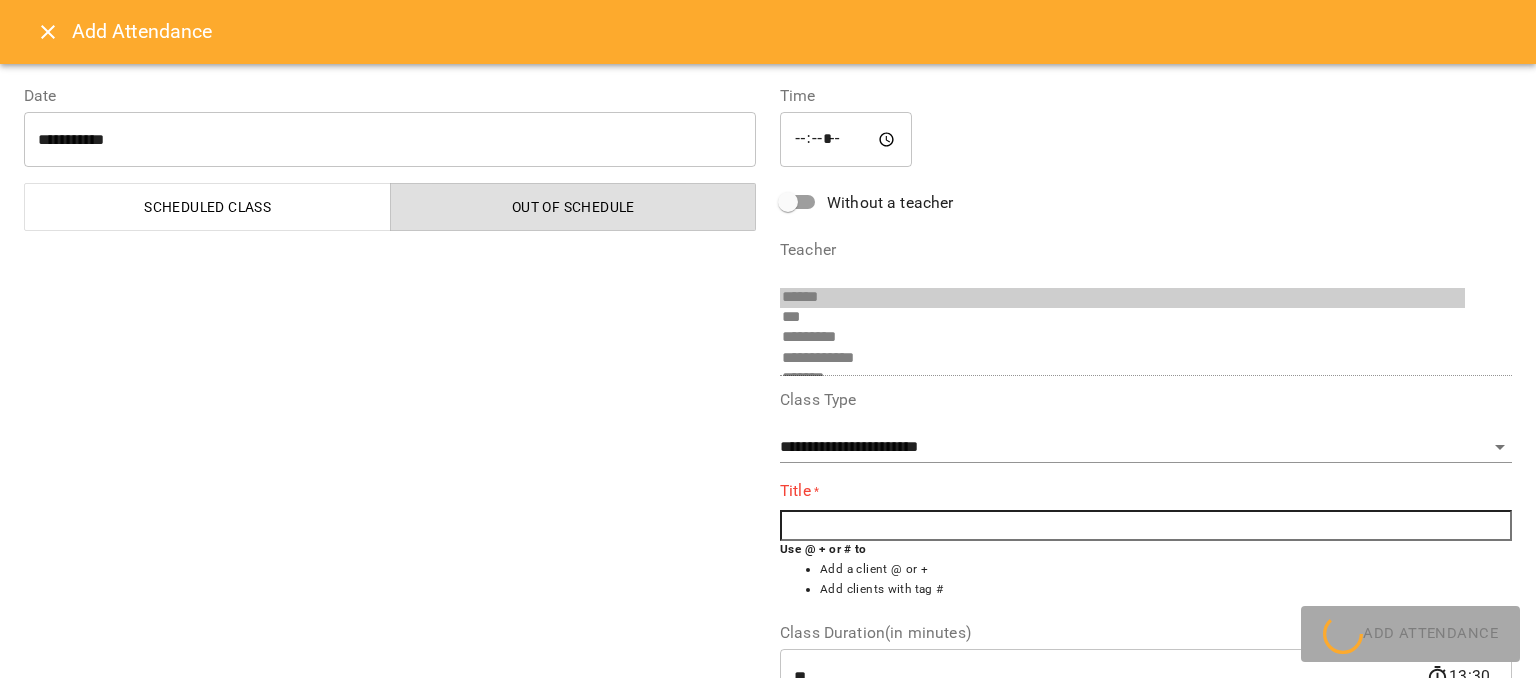 scroll, scrollTop: 396, scrollLeft: 0, axis: vertical 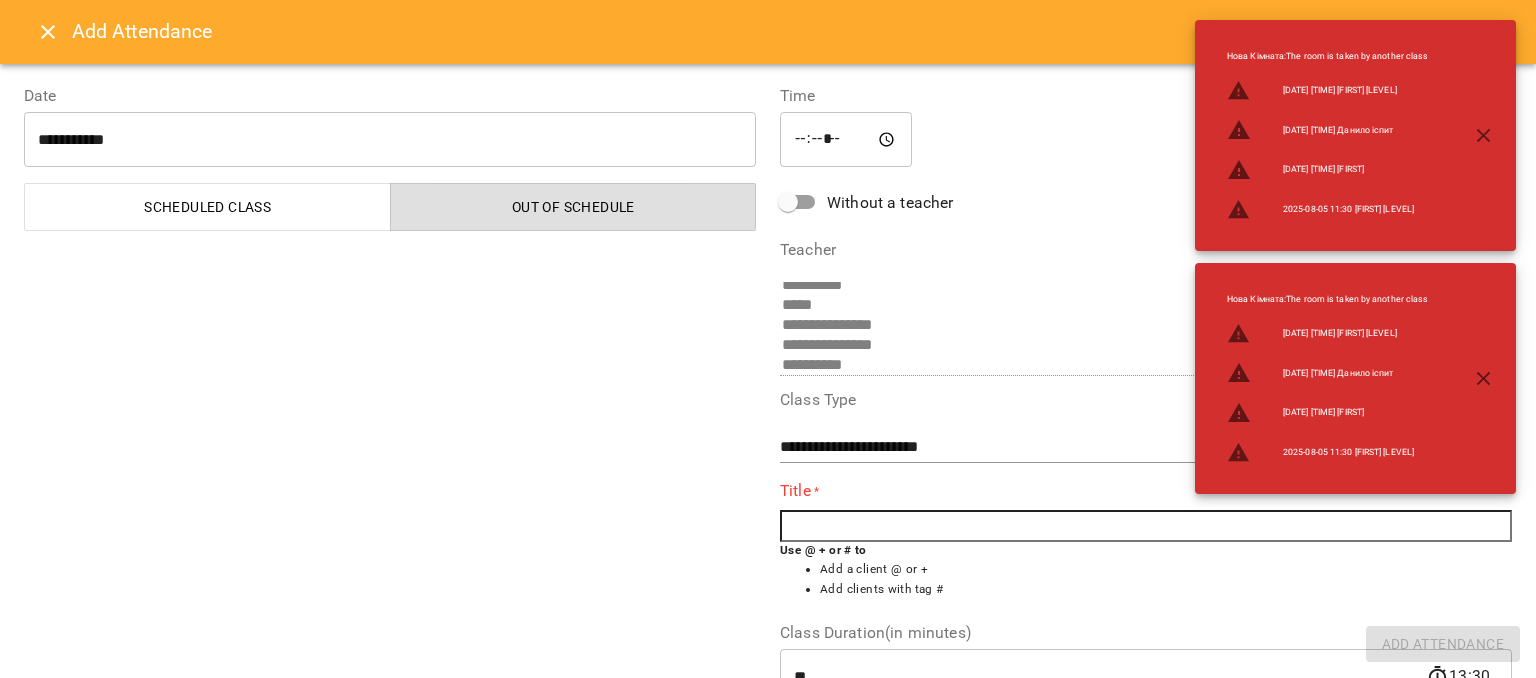 click at bounding box center (1146, 526) 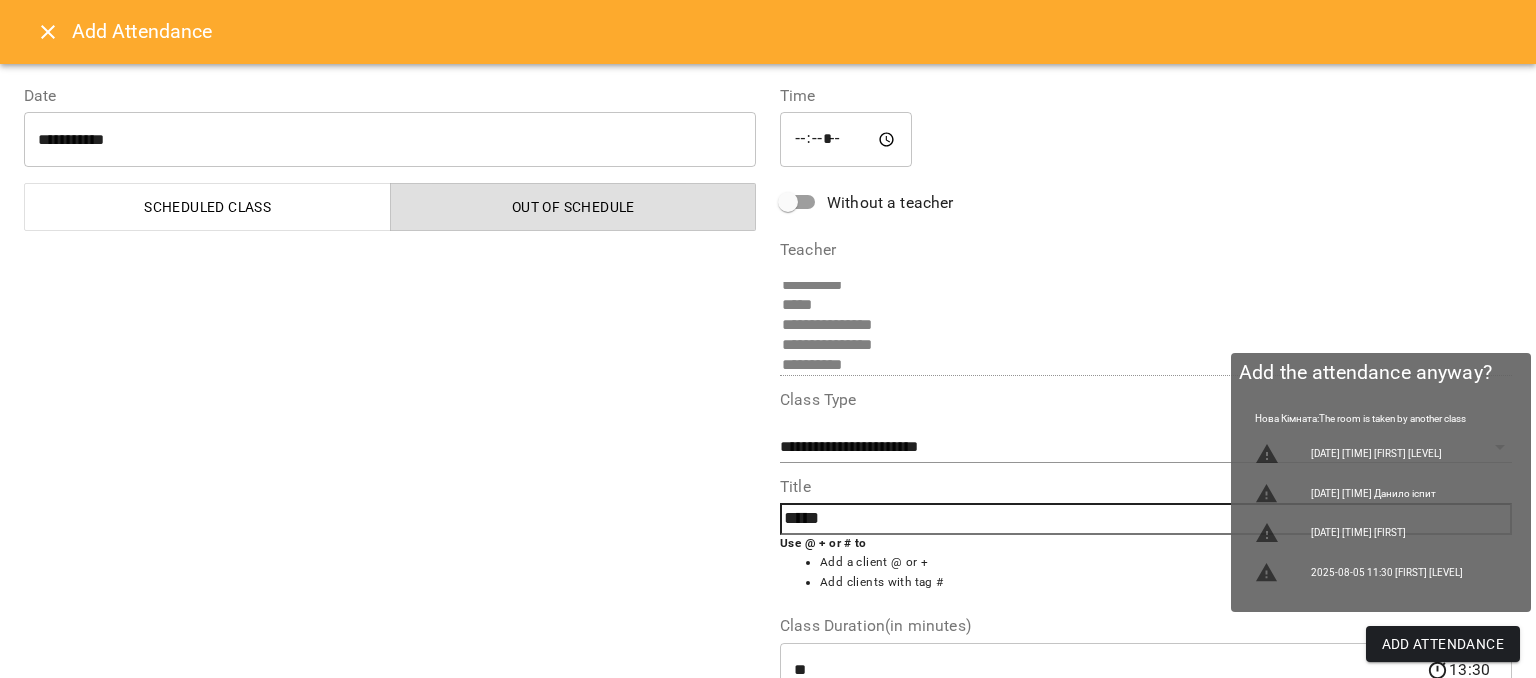 type on "*****" 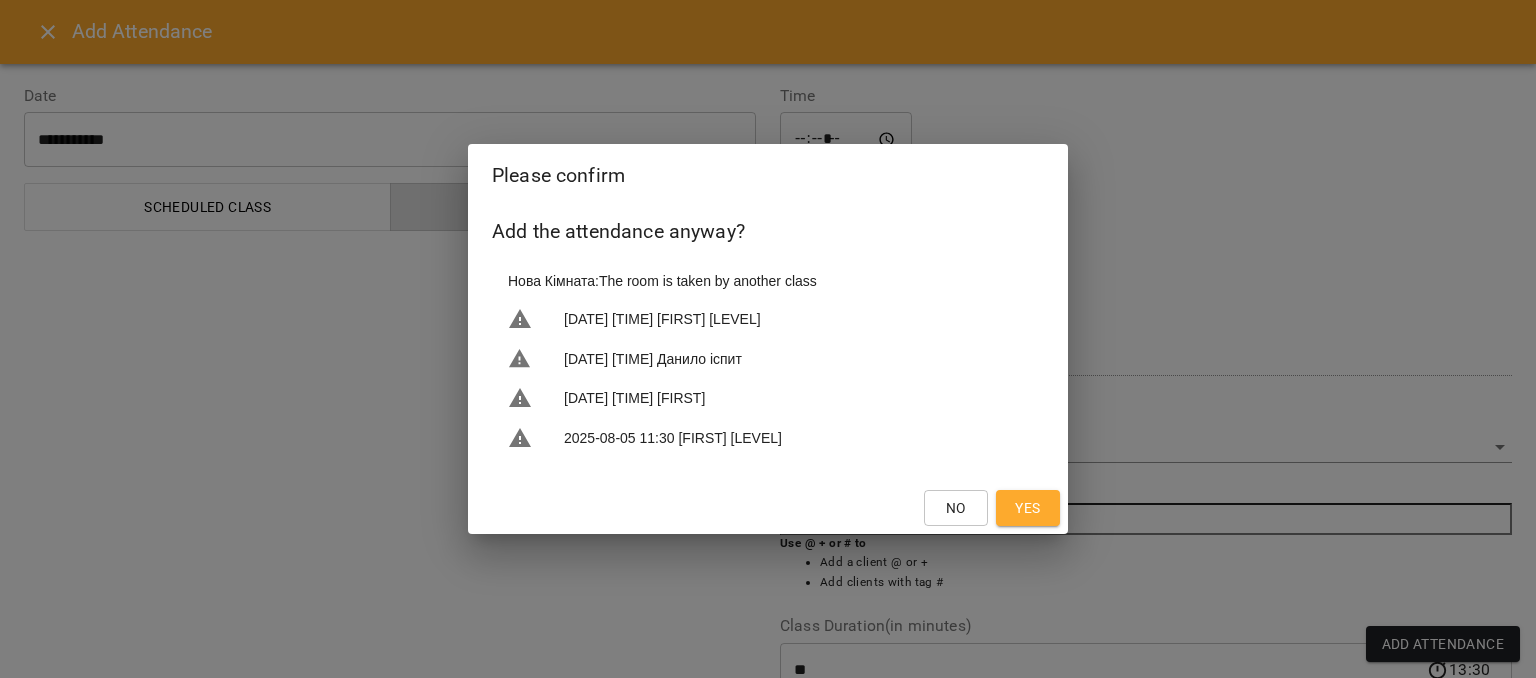 click on "Yes" at bounding box center [1027, 508] 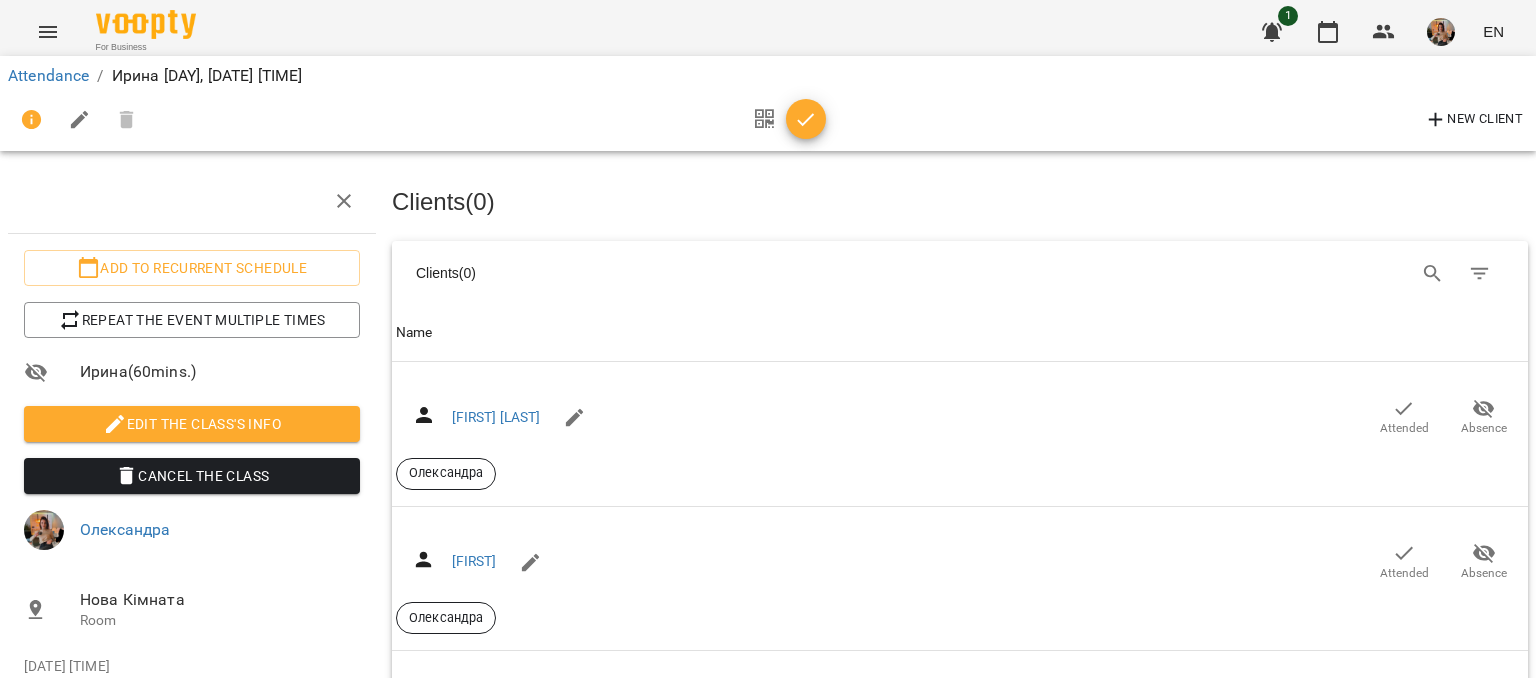 scroll, scrollTop: 1200, scrollLeft: 0, axis: vertical 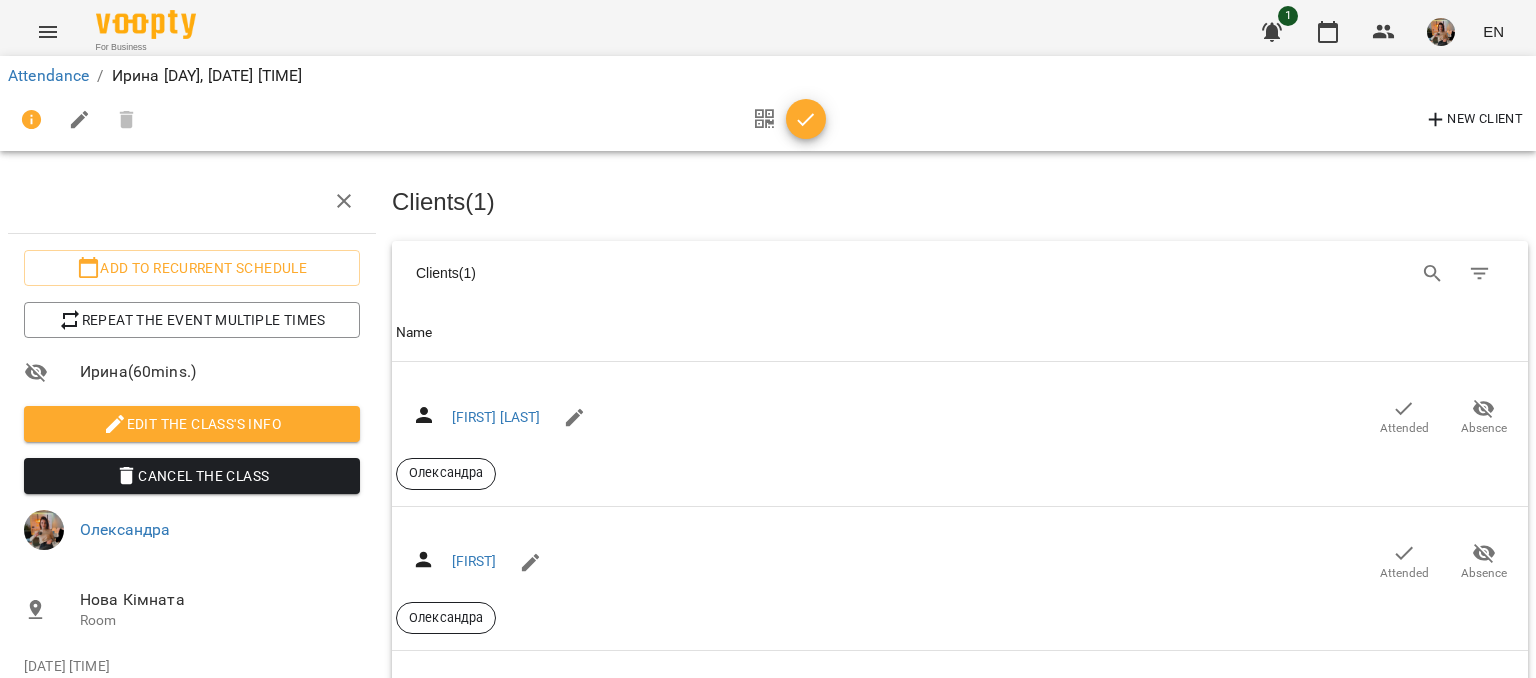 click 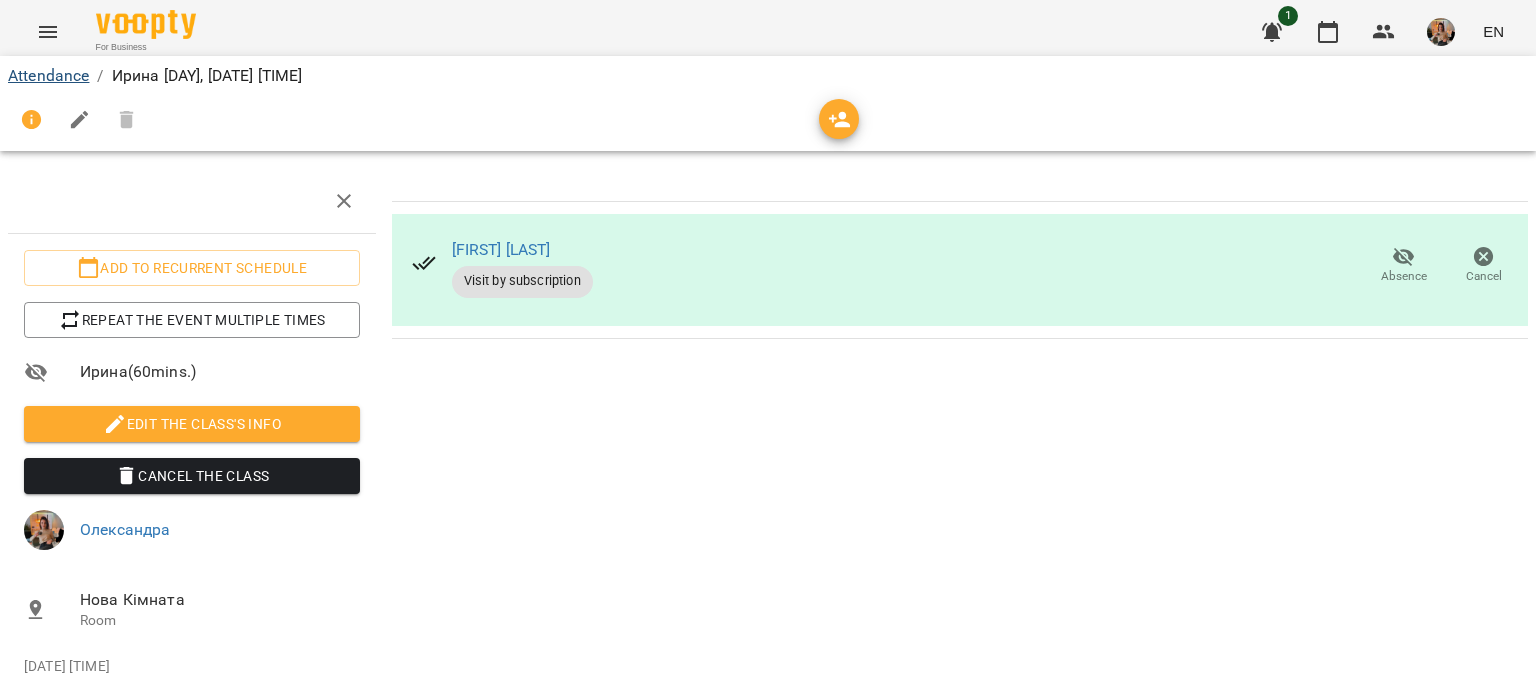 scroll, scrollTop: 0, scrollLeft: 0, axis: both 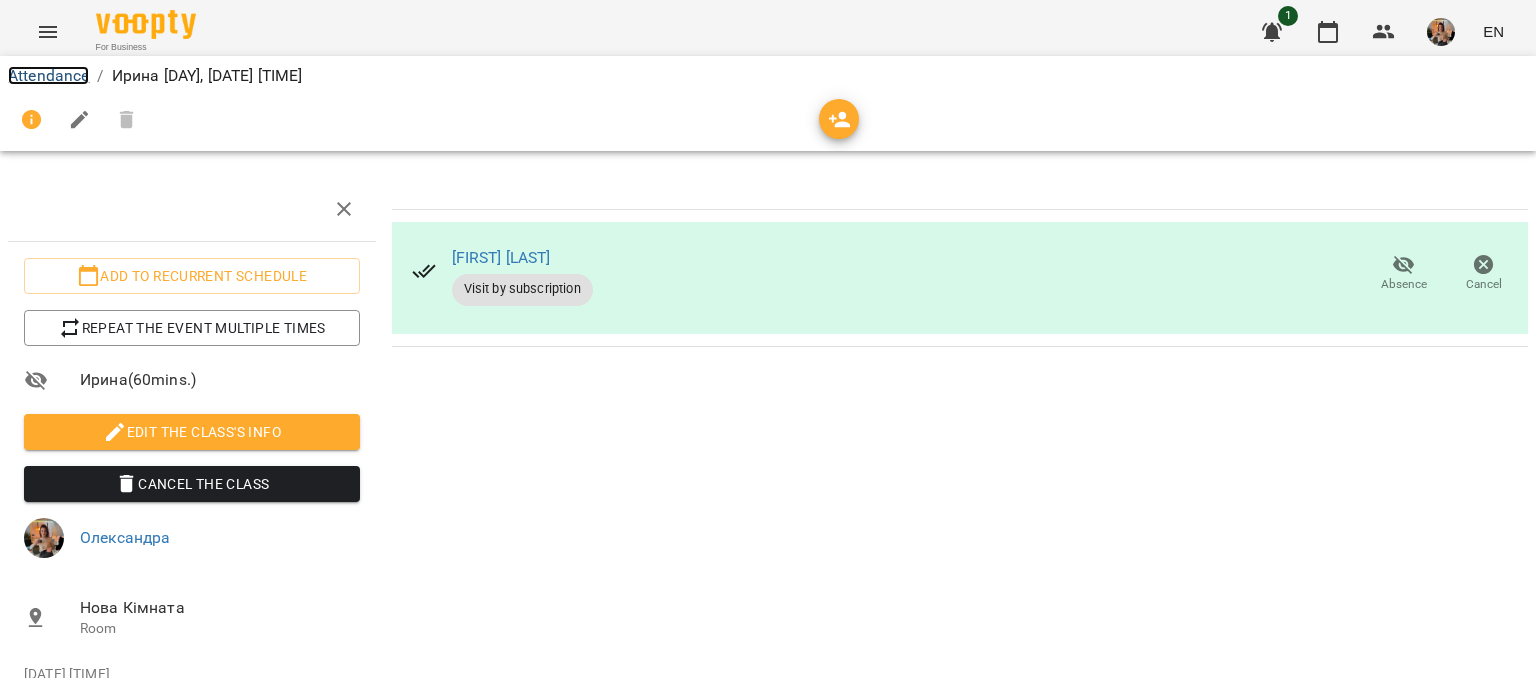 click on "Attendance" at bounding box center (48, 75) 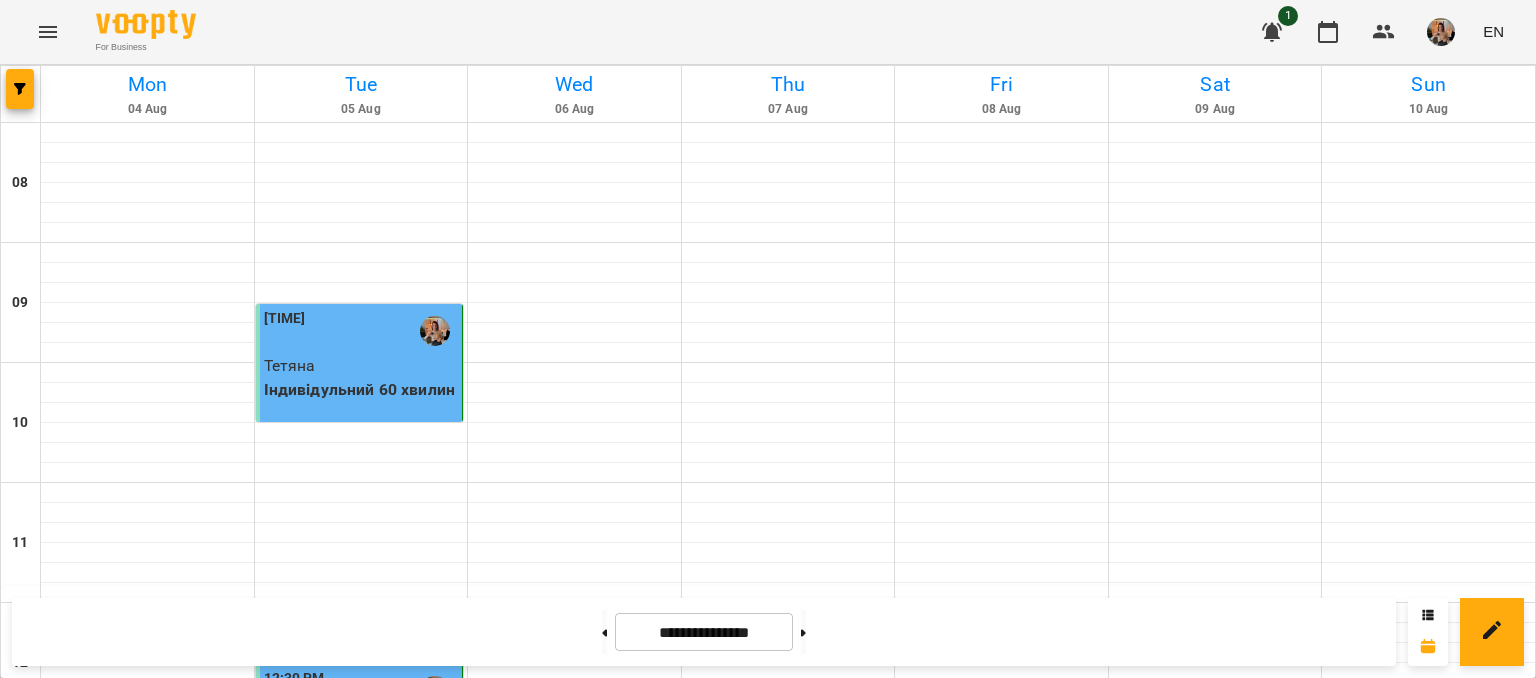scroll, scrollTop: 500, scrollLeft: 0, axis: vertical 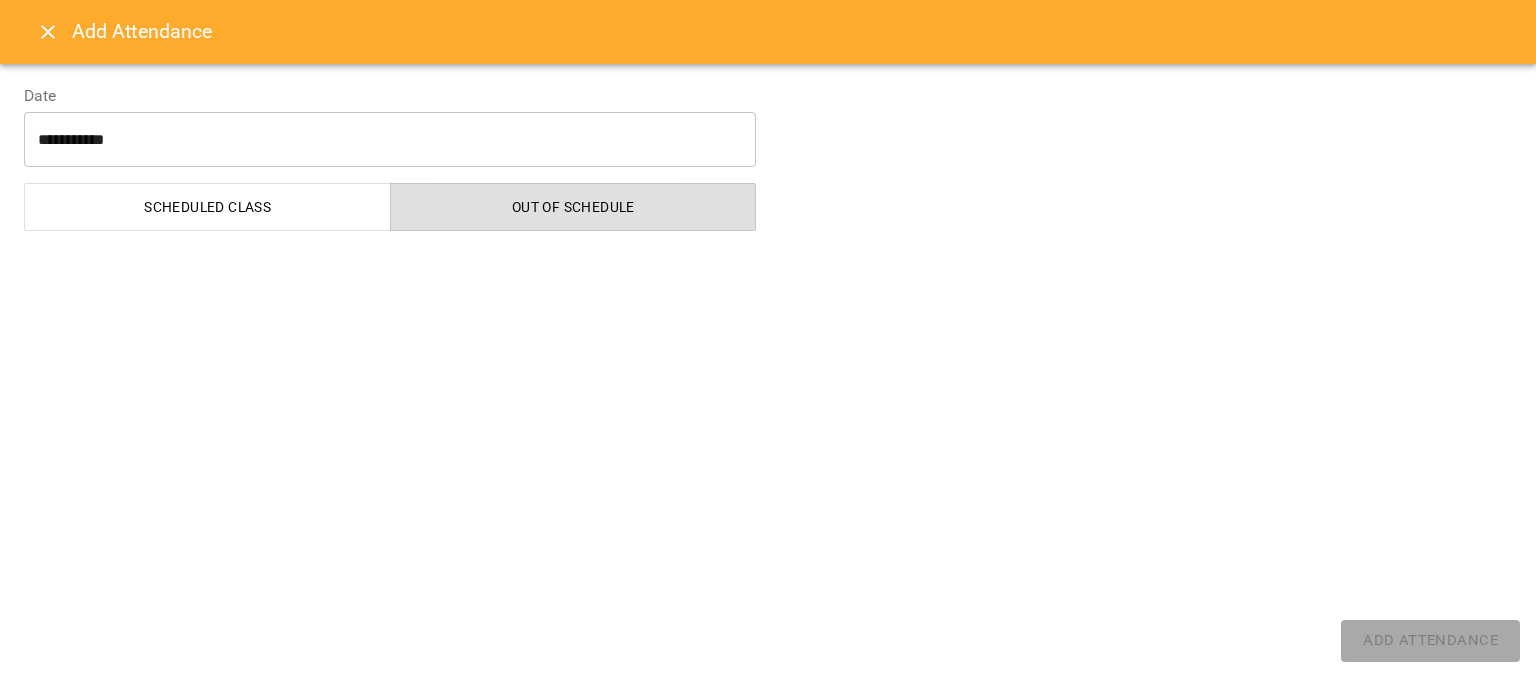 select on "**********" 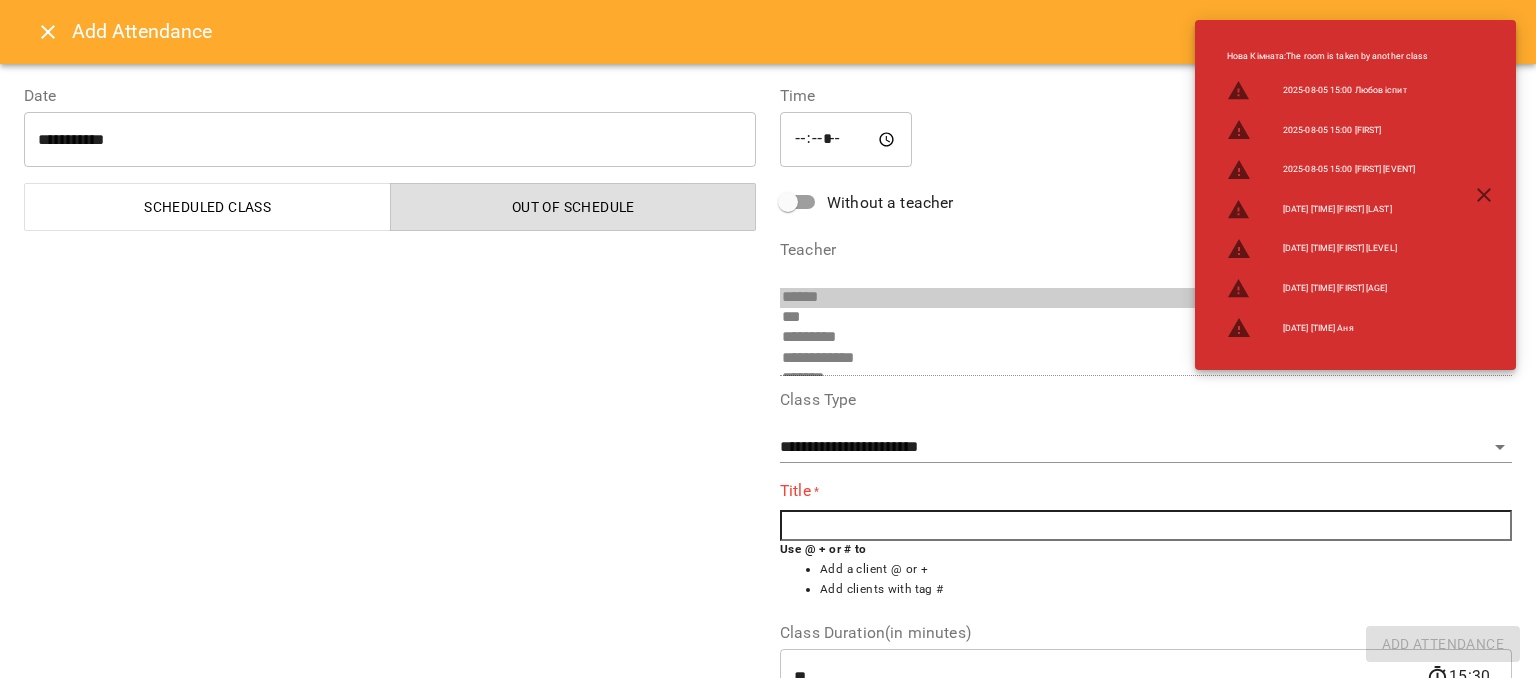 scroll, scrollTop: 396, scrollLeft: 0, axis: vertical 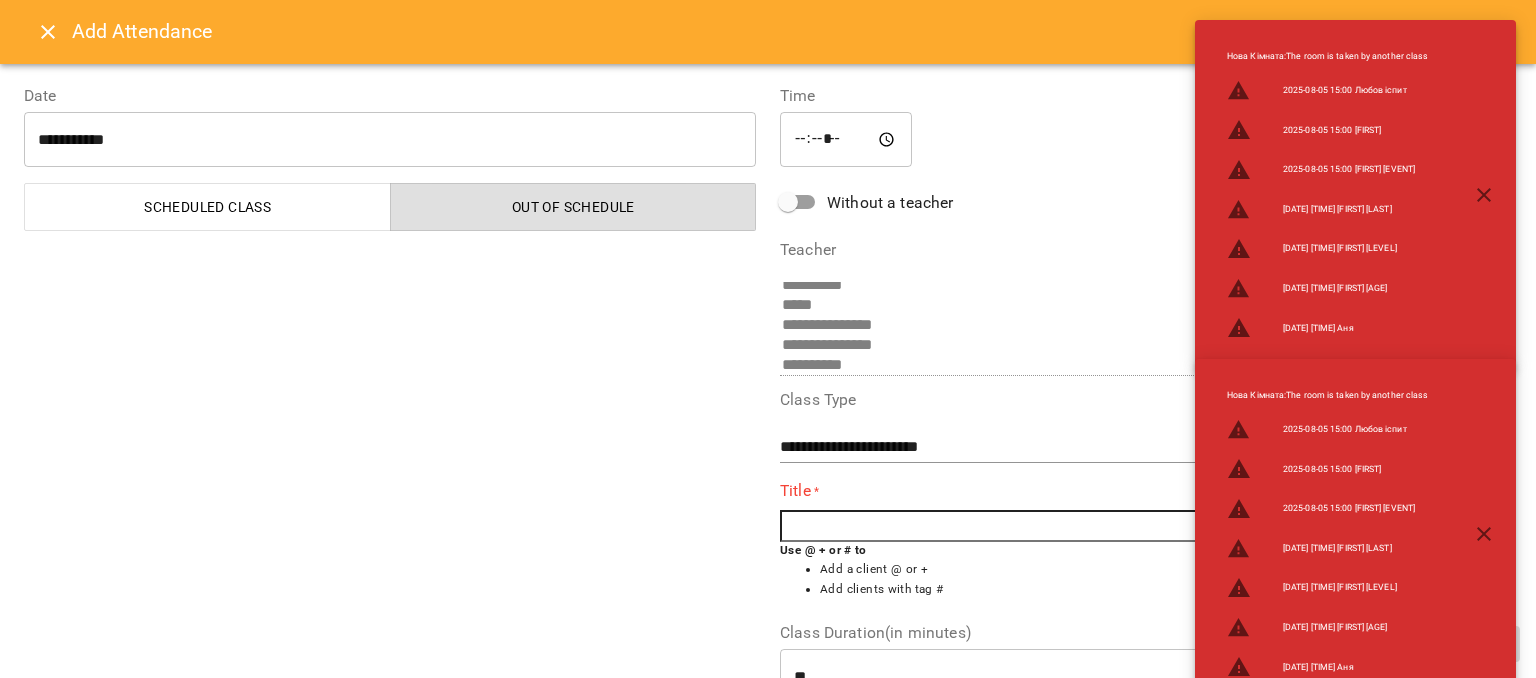 click at bounding box center (1146, 526) 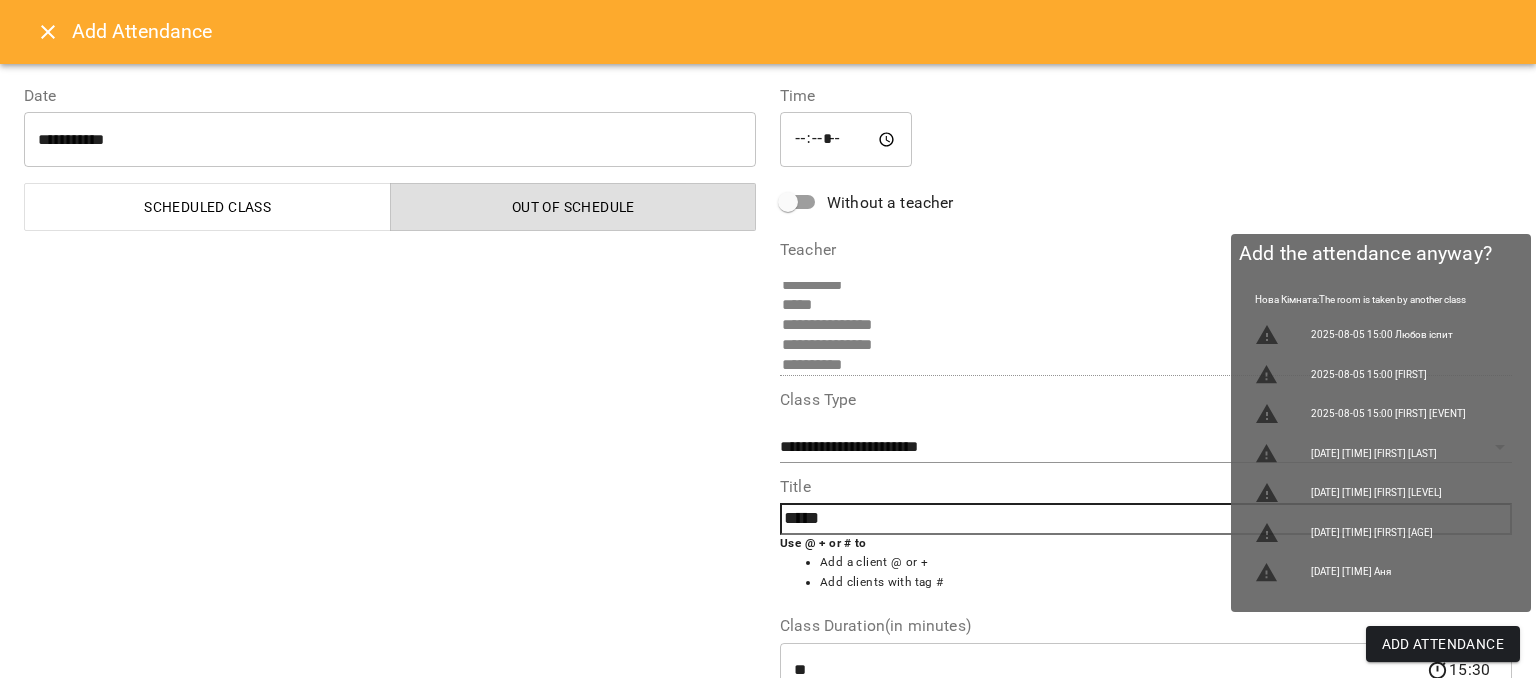 type on "*****" 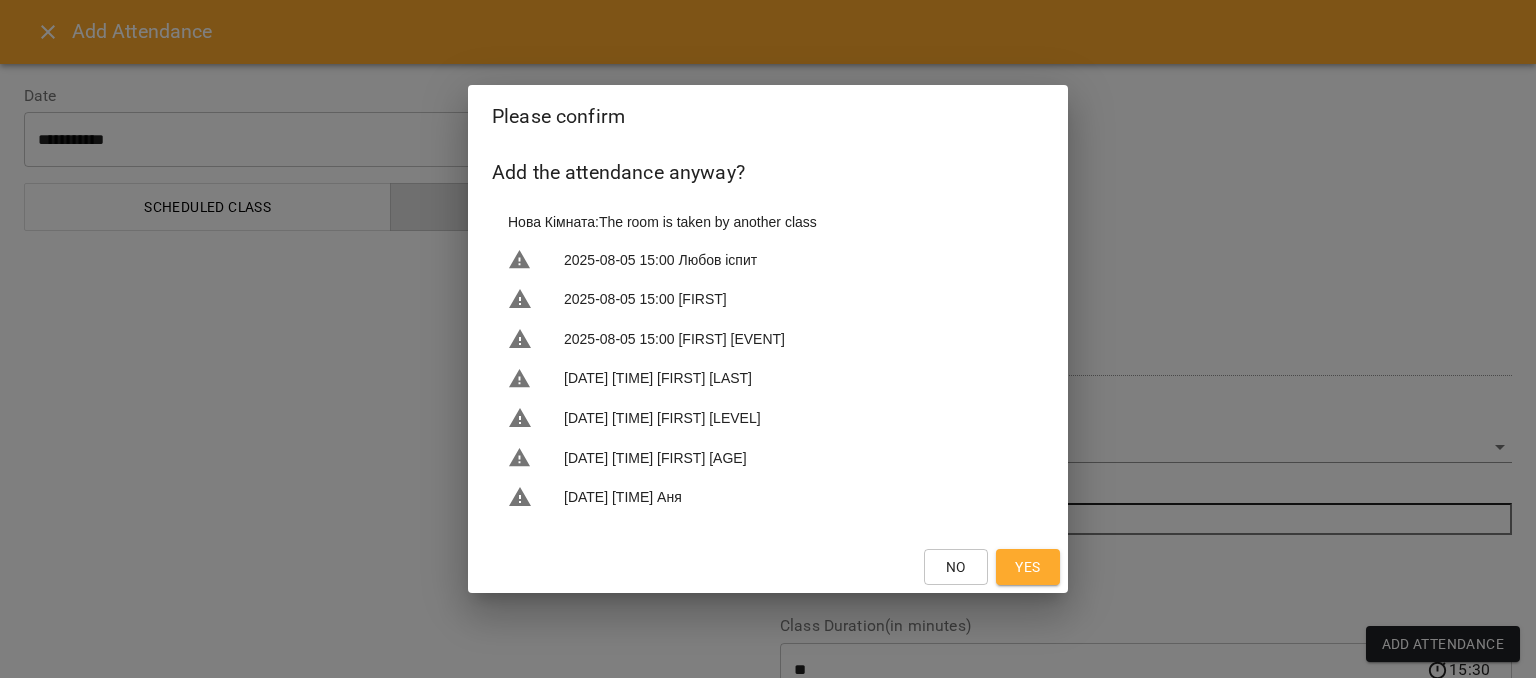 click on "Yes" at bounding box center [1028, 567] 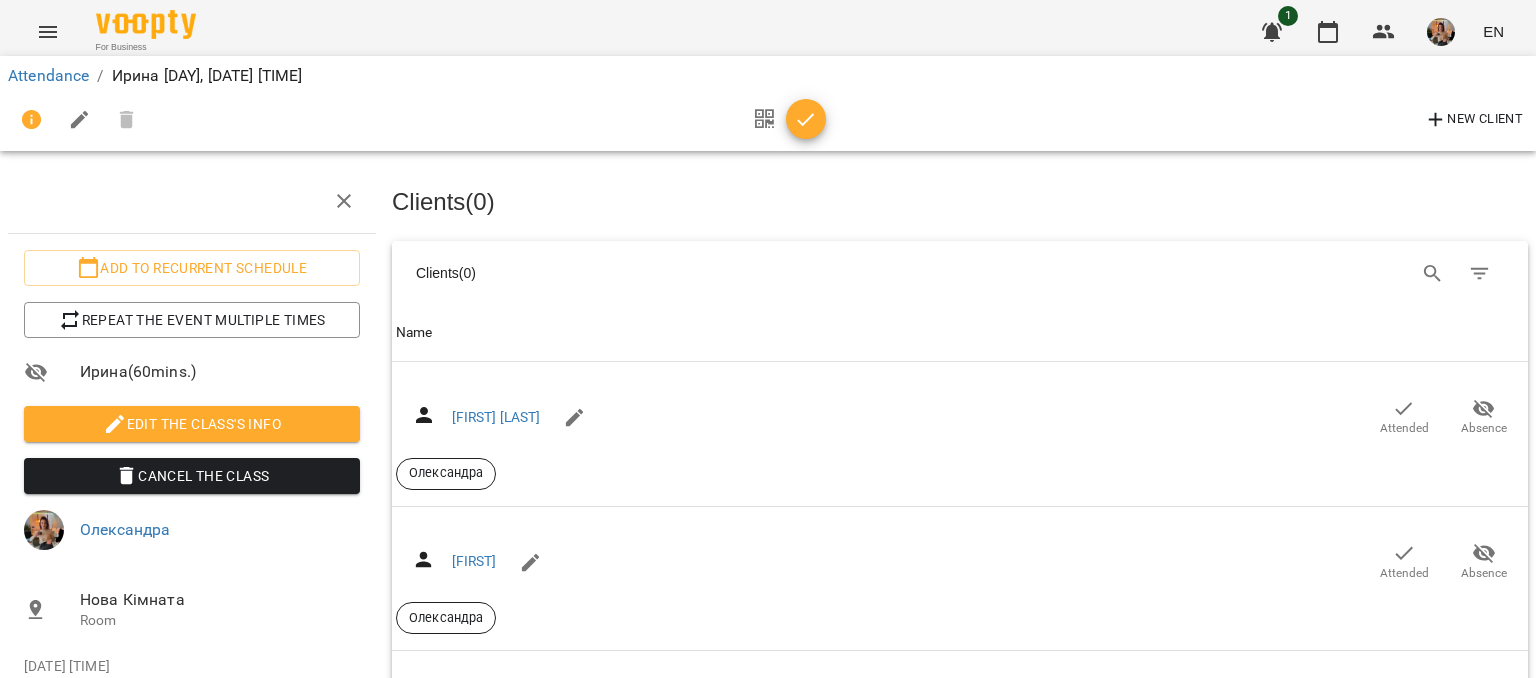 scroll, scrollTop: 0, scrollLeft: 0, axis: both 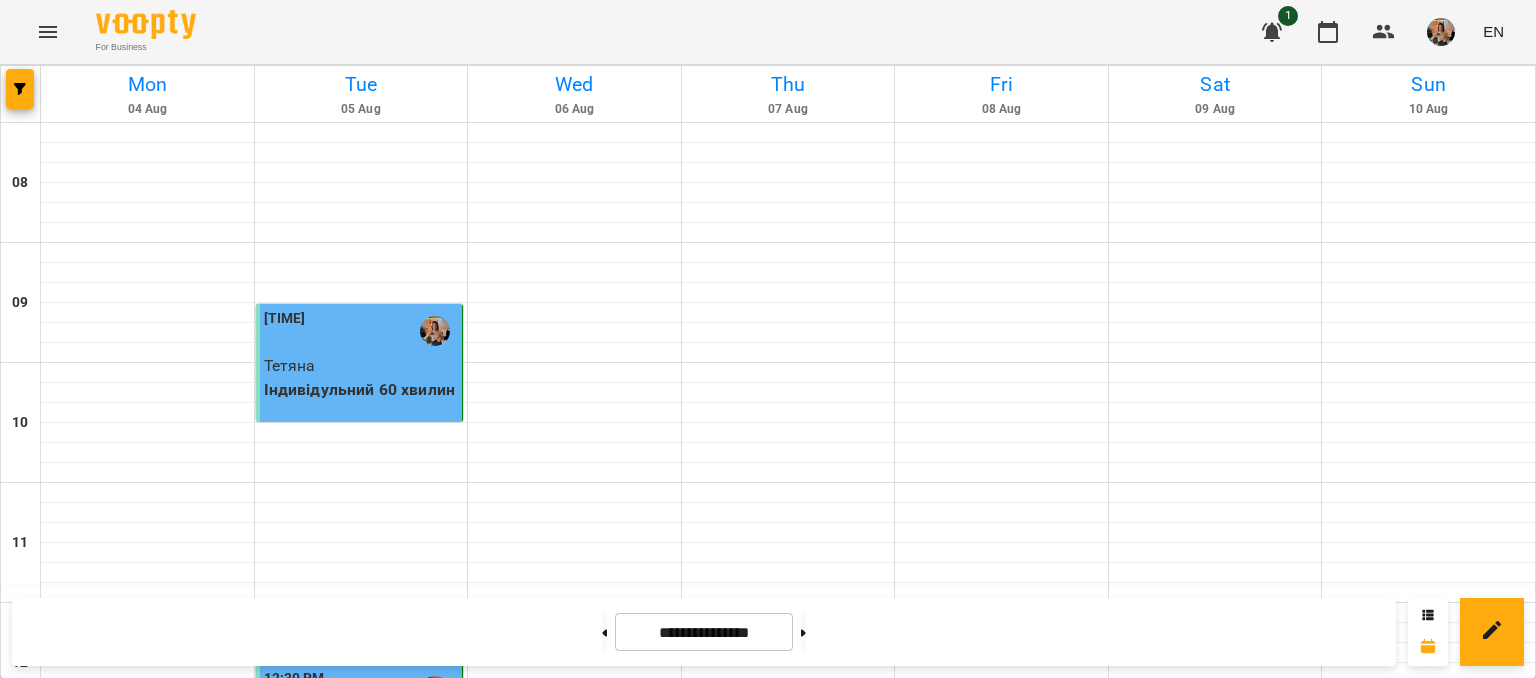click on "2:30 PM" at bounding box center (361, 931) 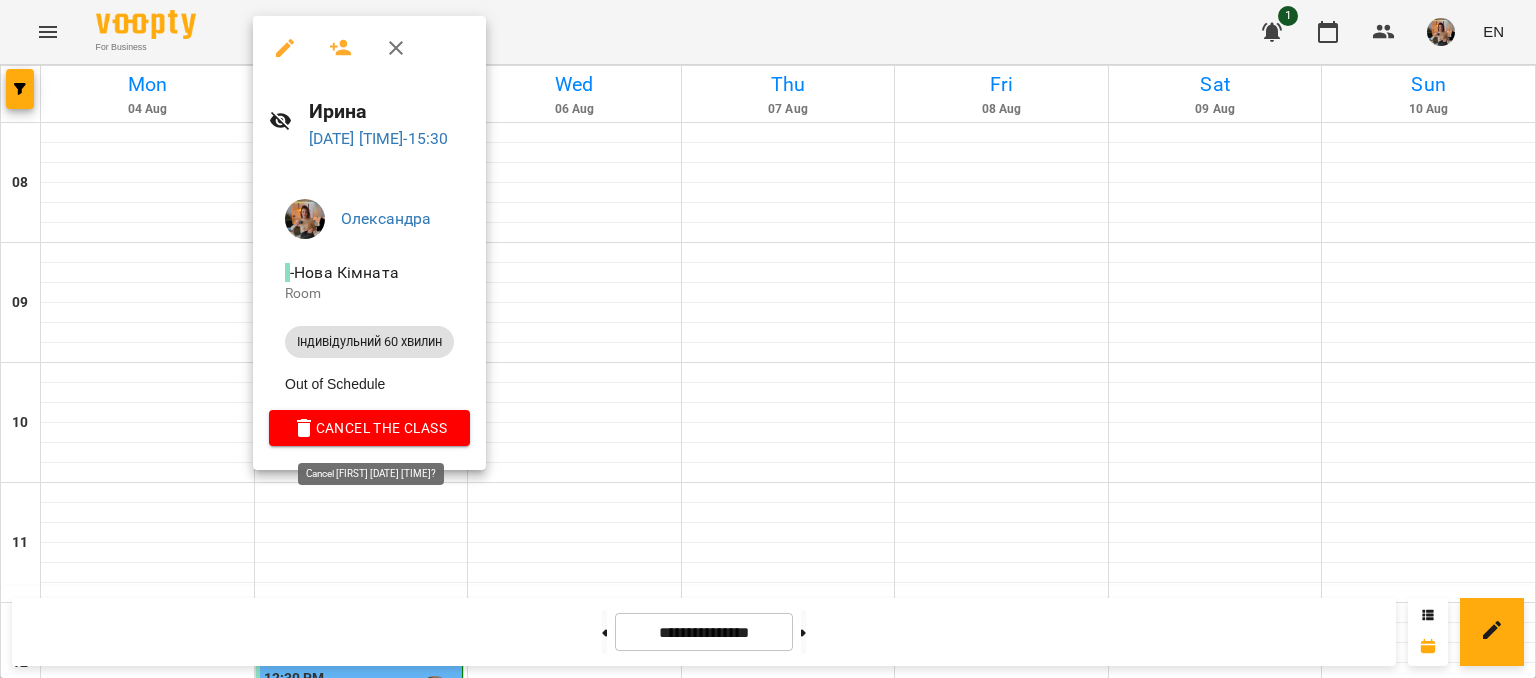 click on "Cancel the class" at bounding box center (369, 428) 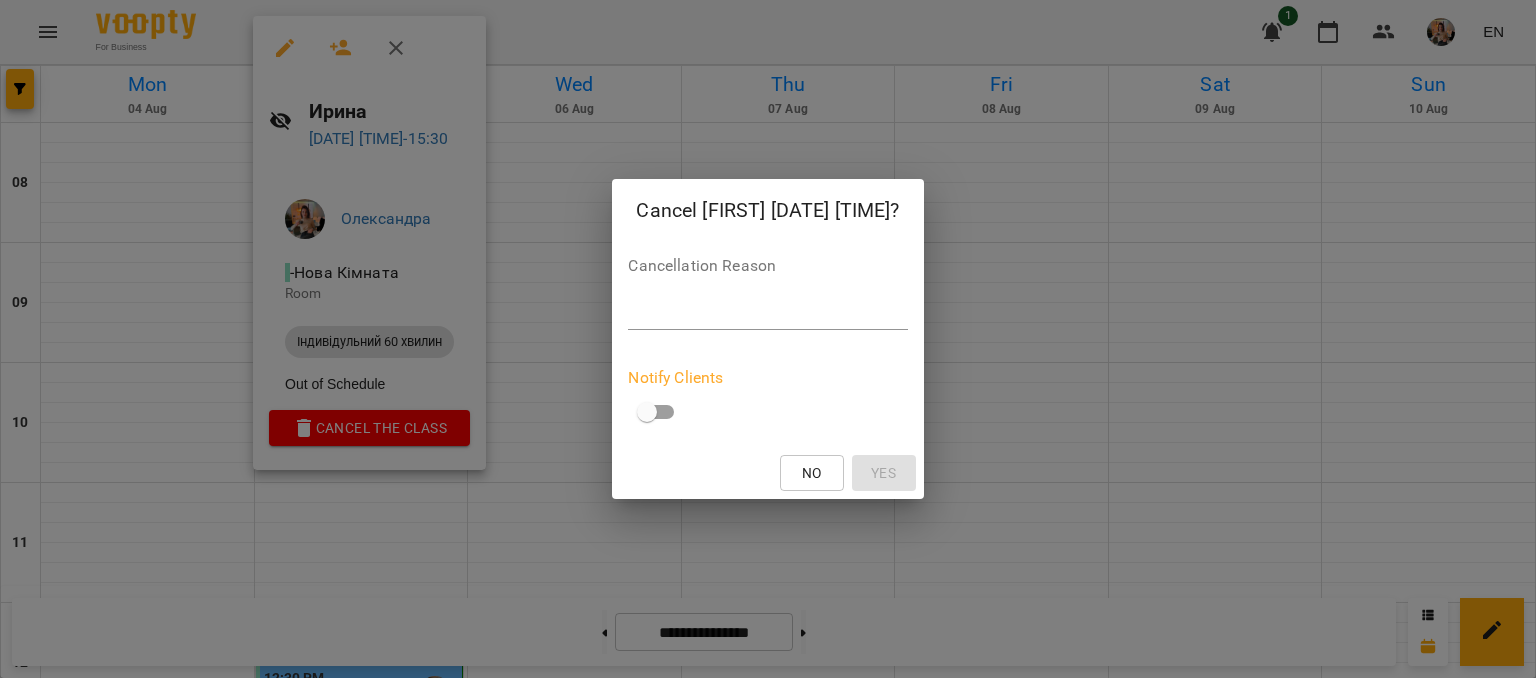 click at bounding box center [767, 313] 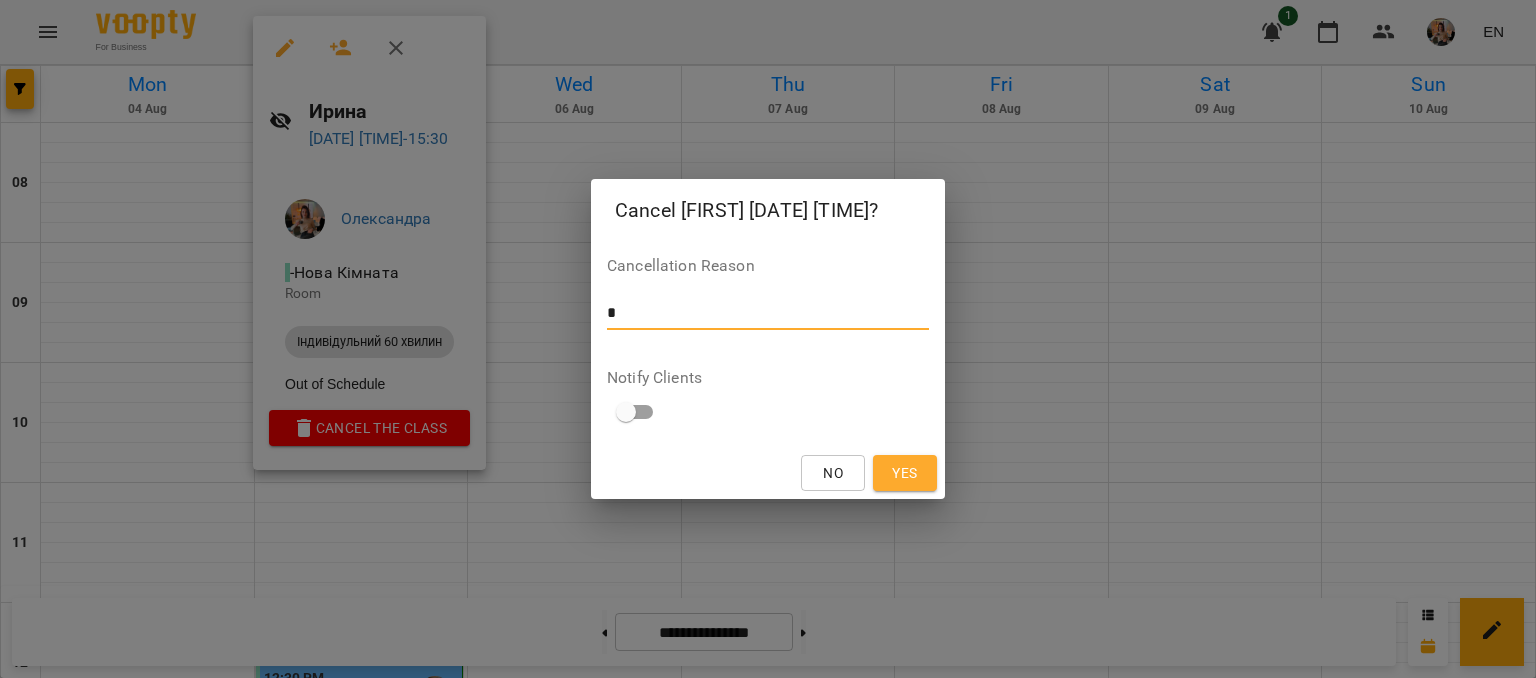 type on "*" 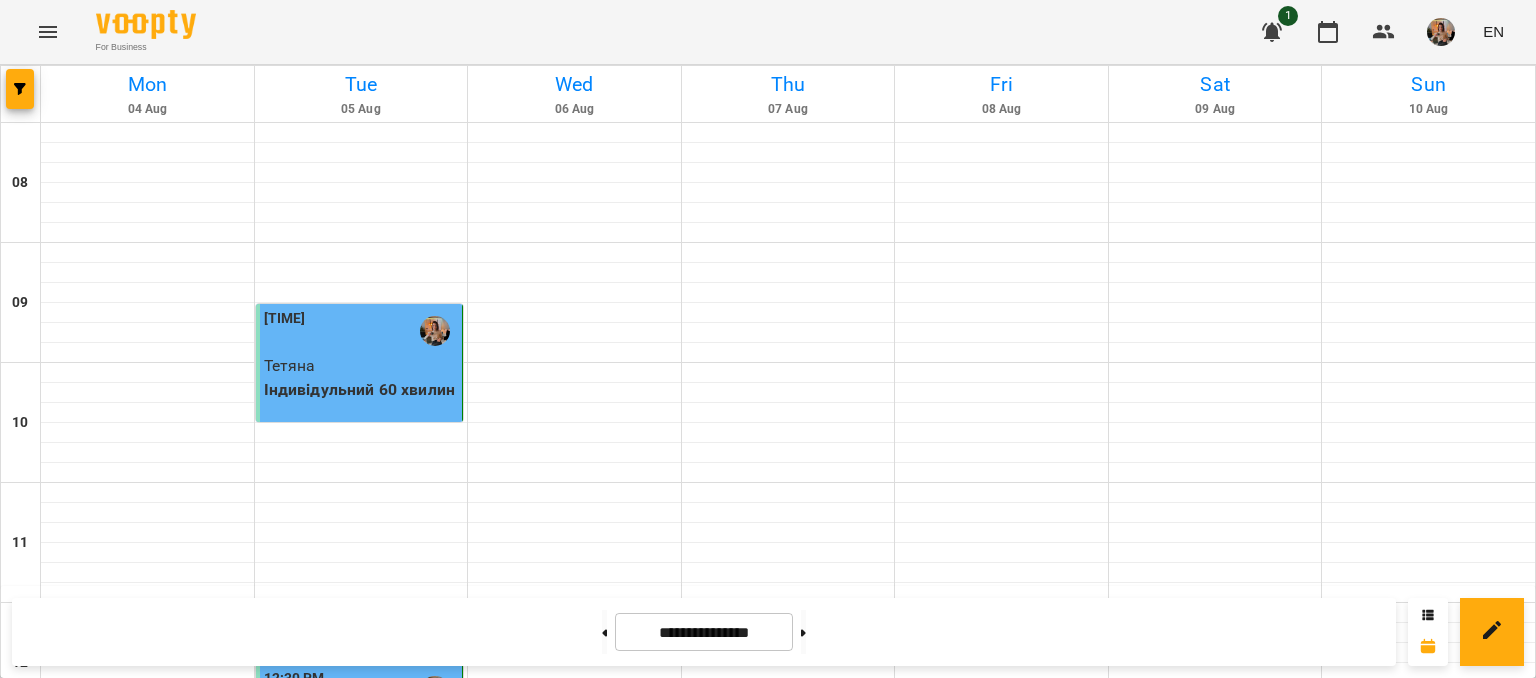 click at bounding box center (361, 1053) 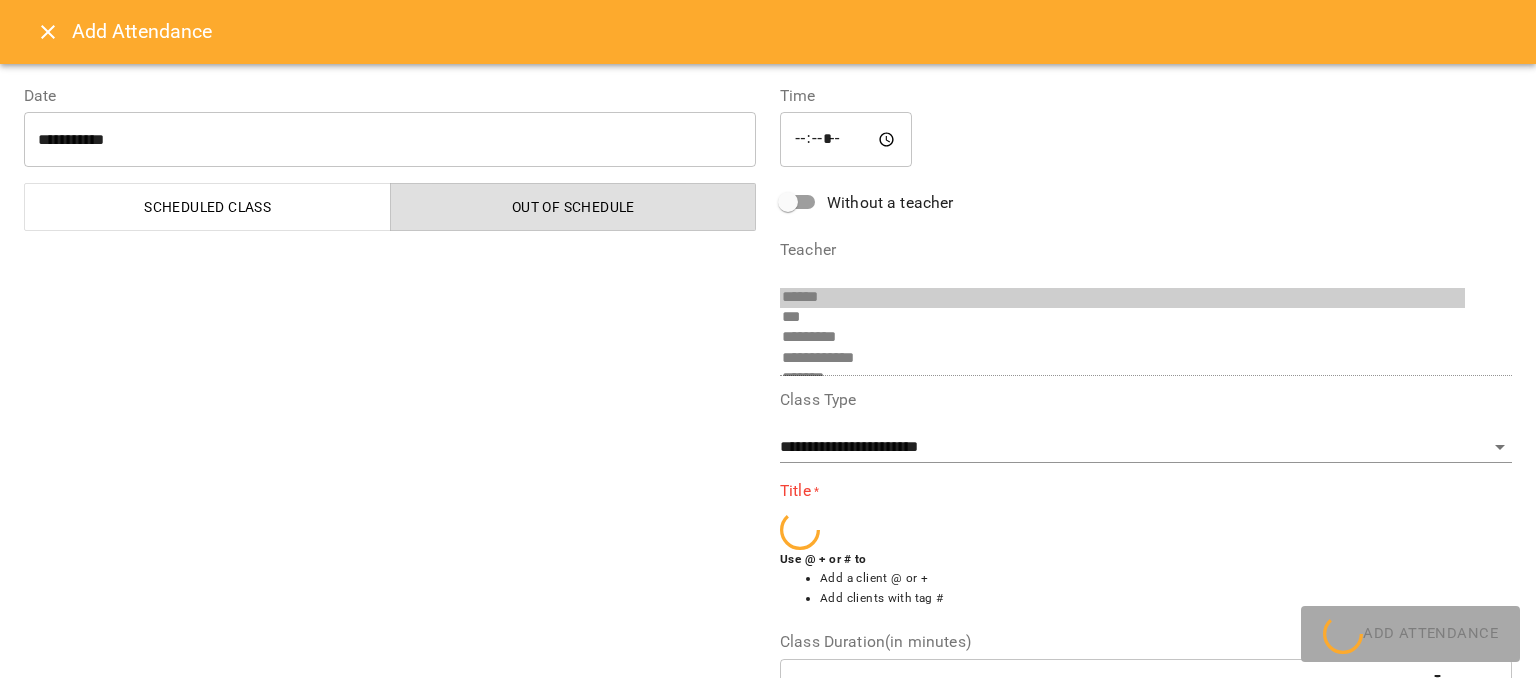 scroll, scrollTop: 396, scrollLeft: 0, axis: vertical 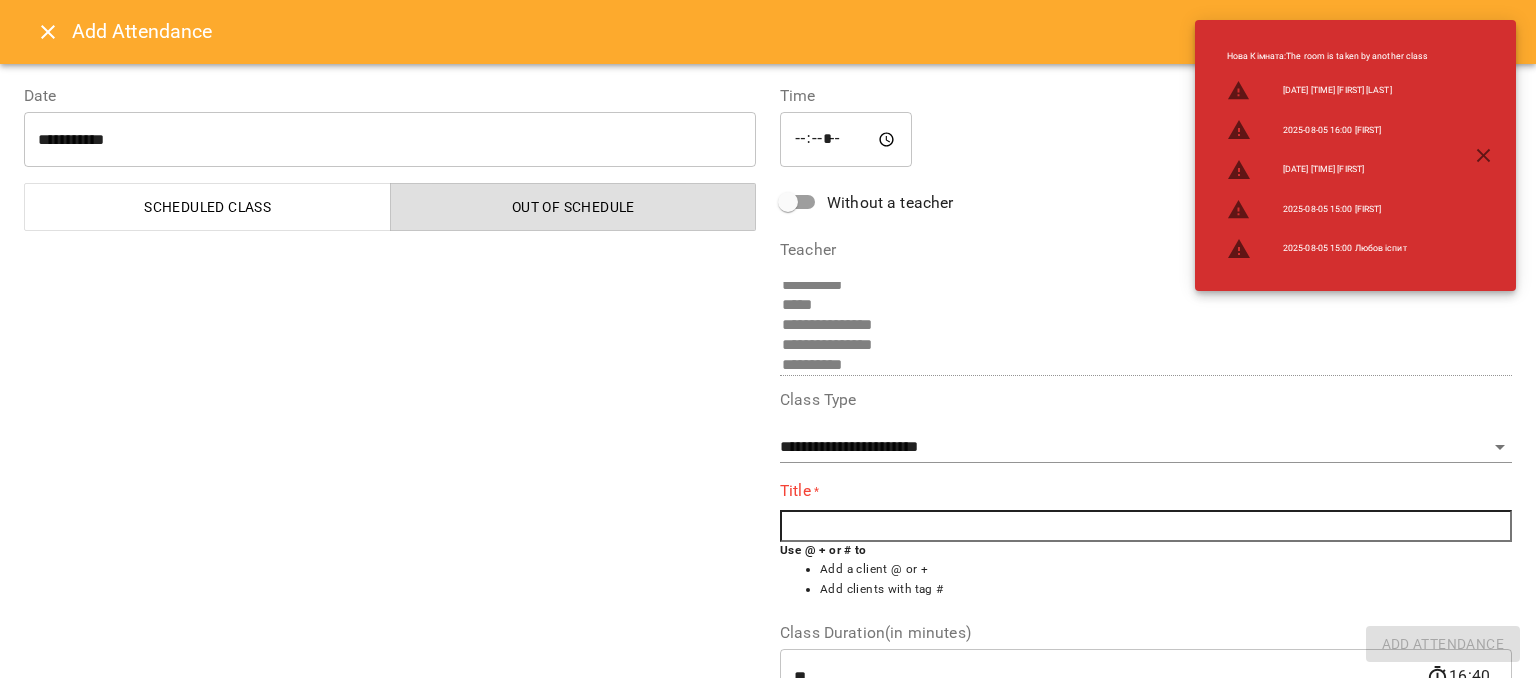 click at bounding box center [1146, 526] 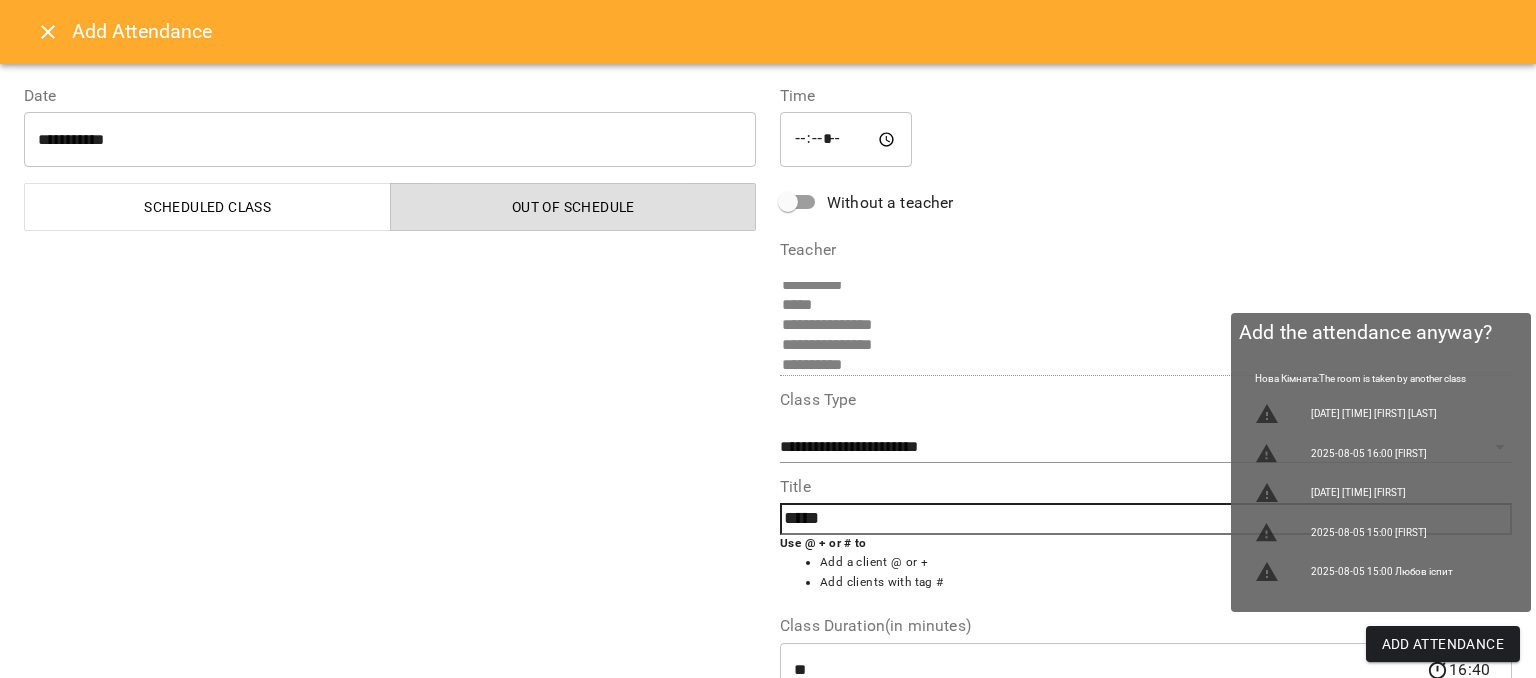 type on "*****" 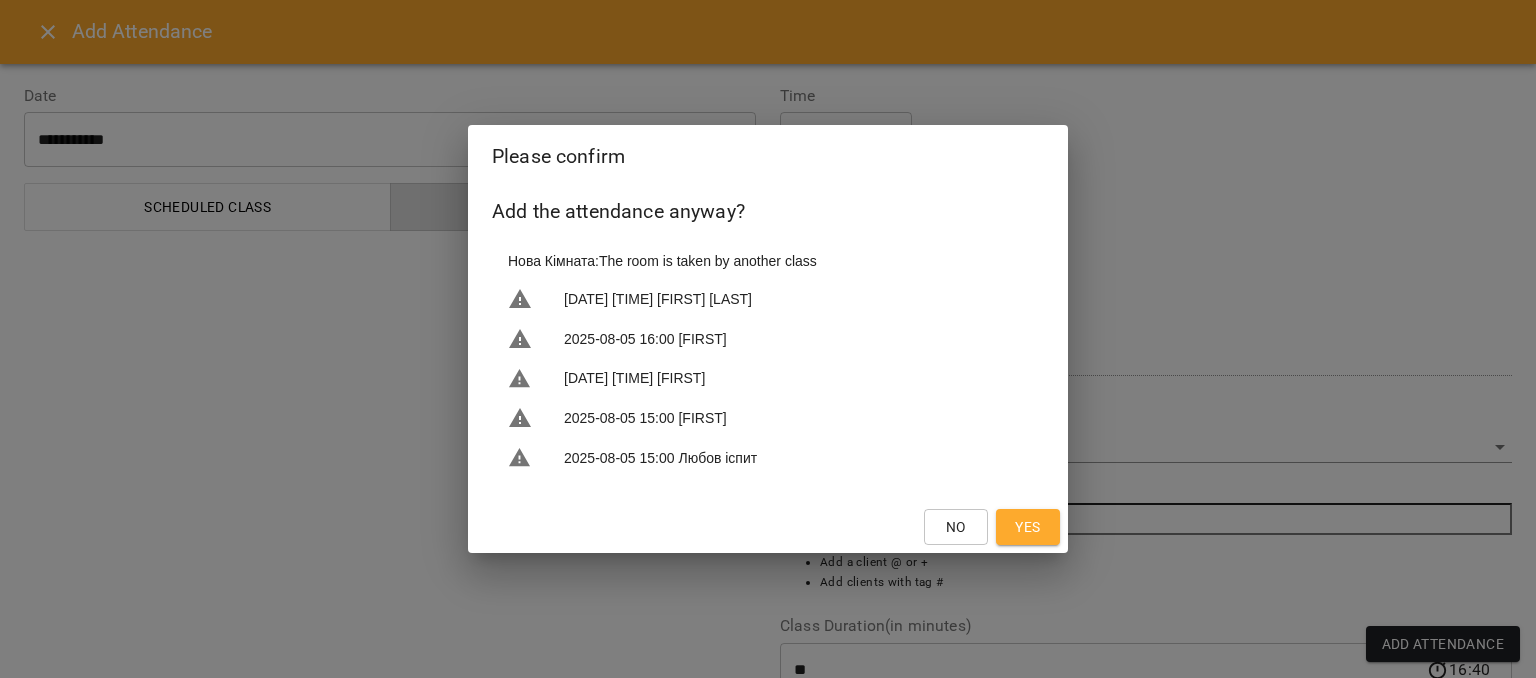 click on "Yes" at bounding box center [1027, 527] 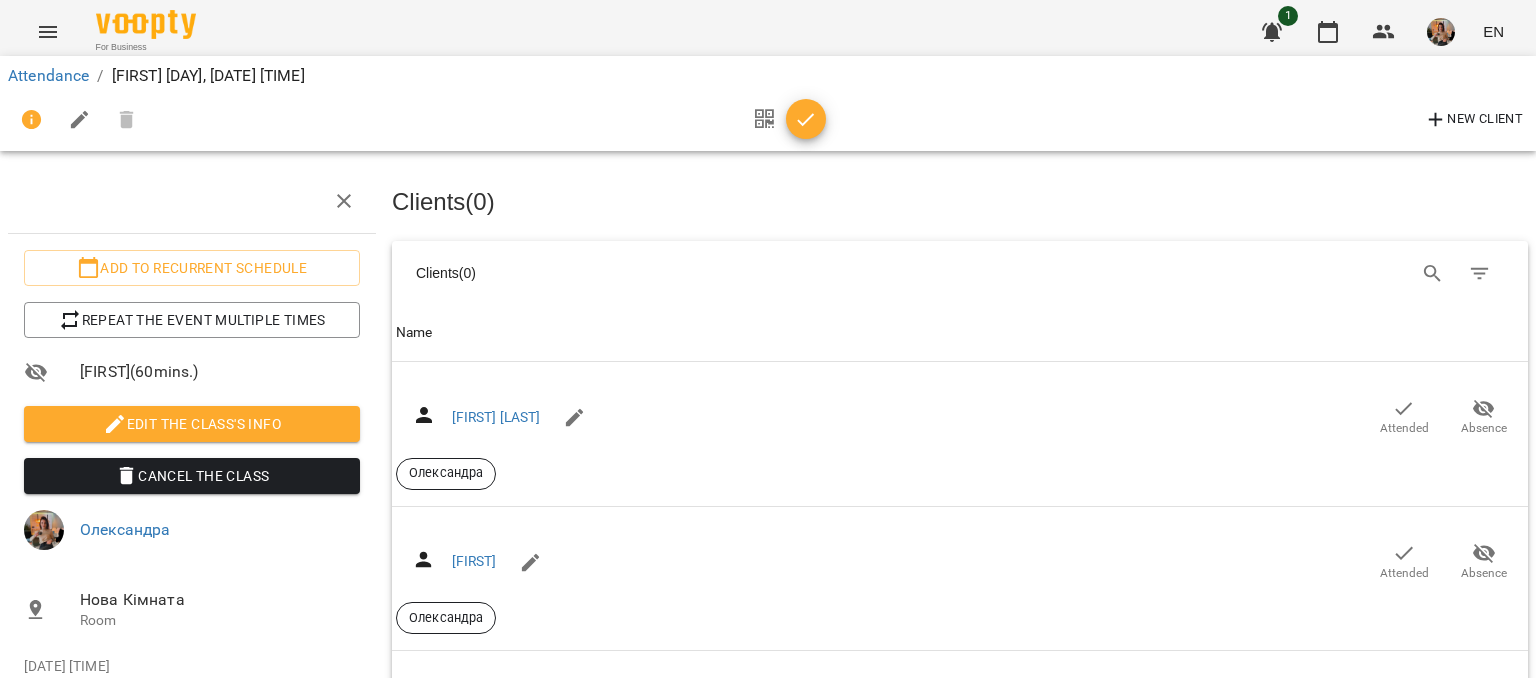 scroll, scrollTop: 1400, scrollLeft: 0, axis: vertical 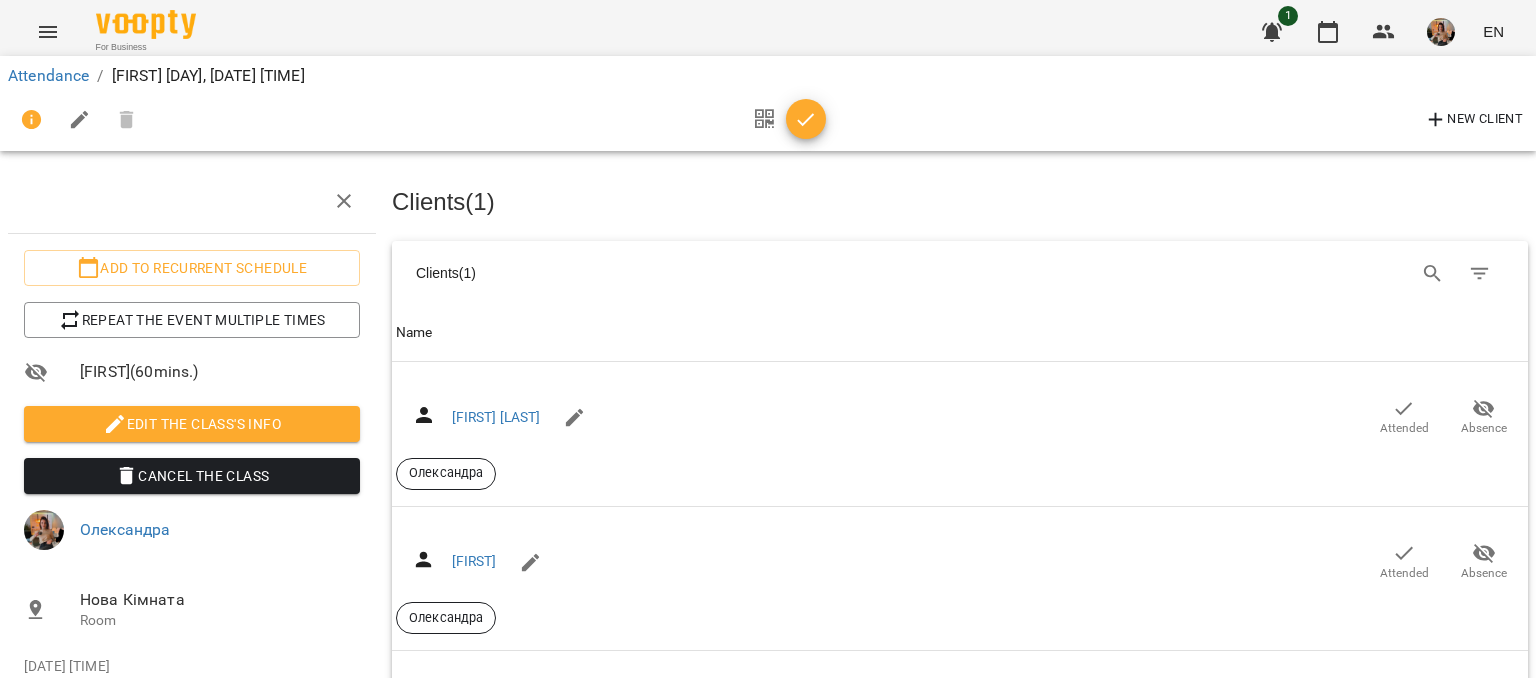 click at bounding box center (806, 120) 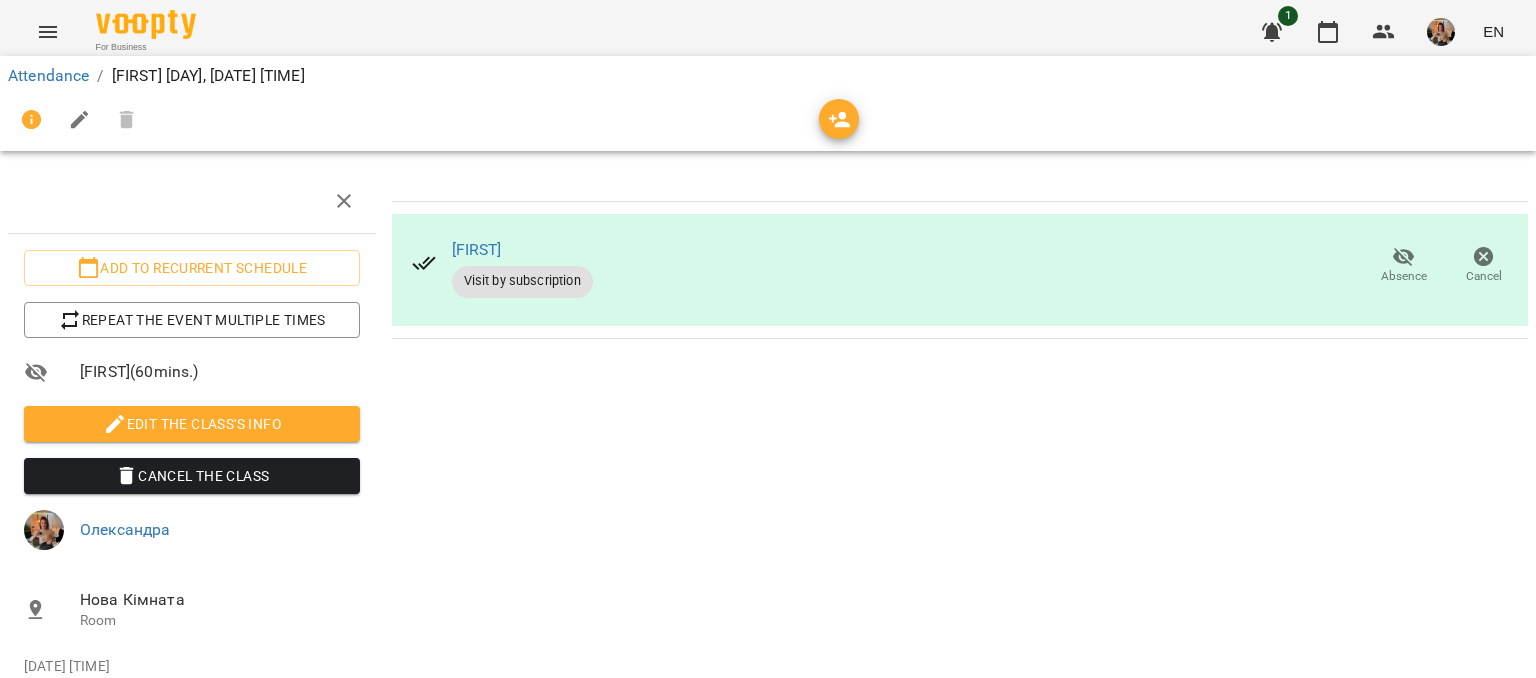 scroll, scrollTop: 0, scrollLeft: 0, axis: both 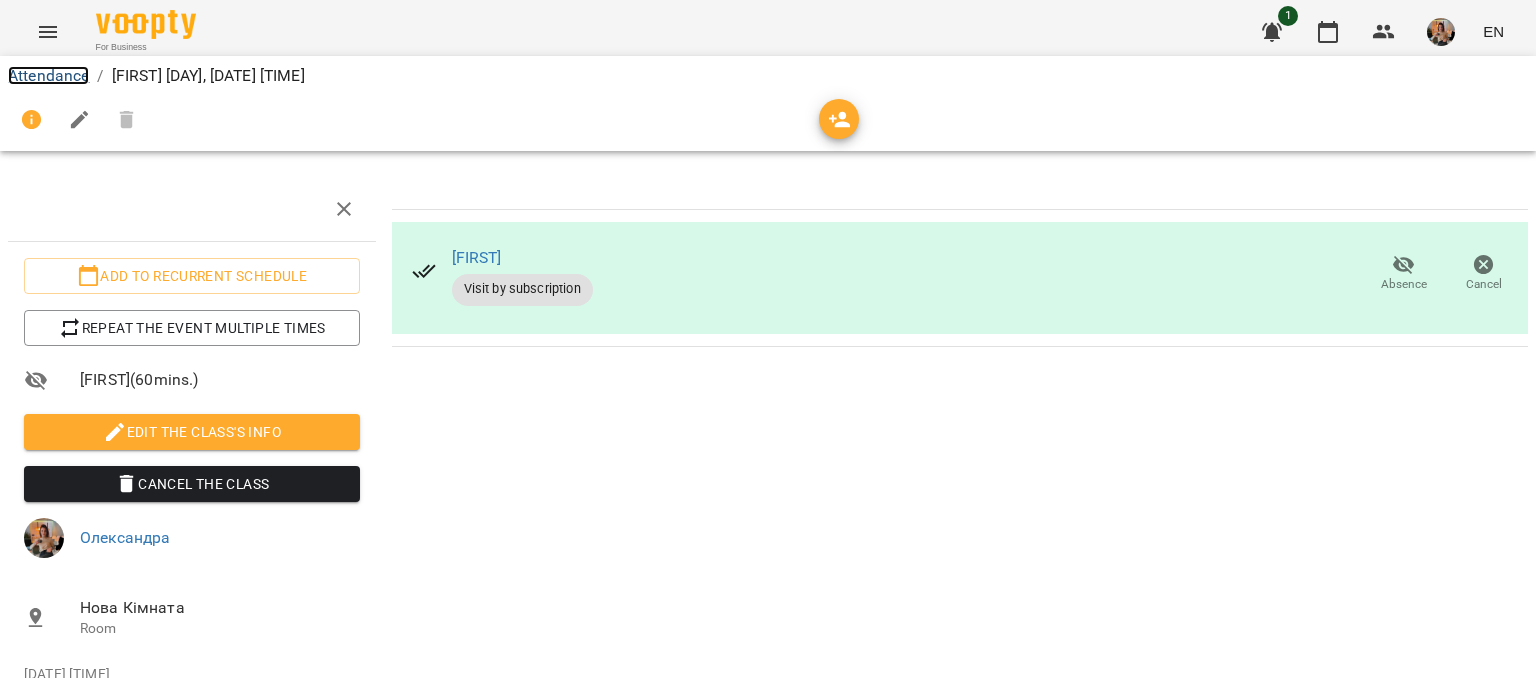 click on "Attendance" at bounding box center [48, 75] 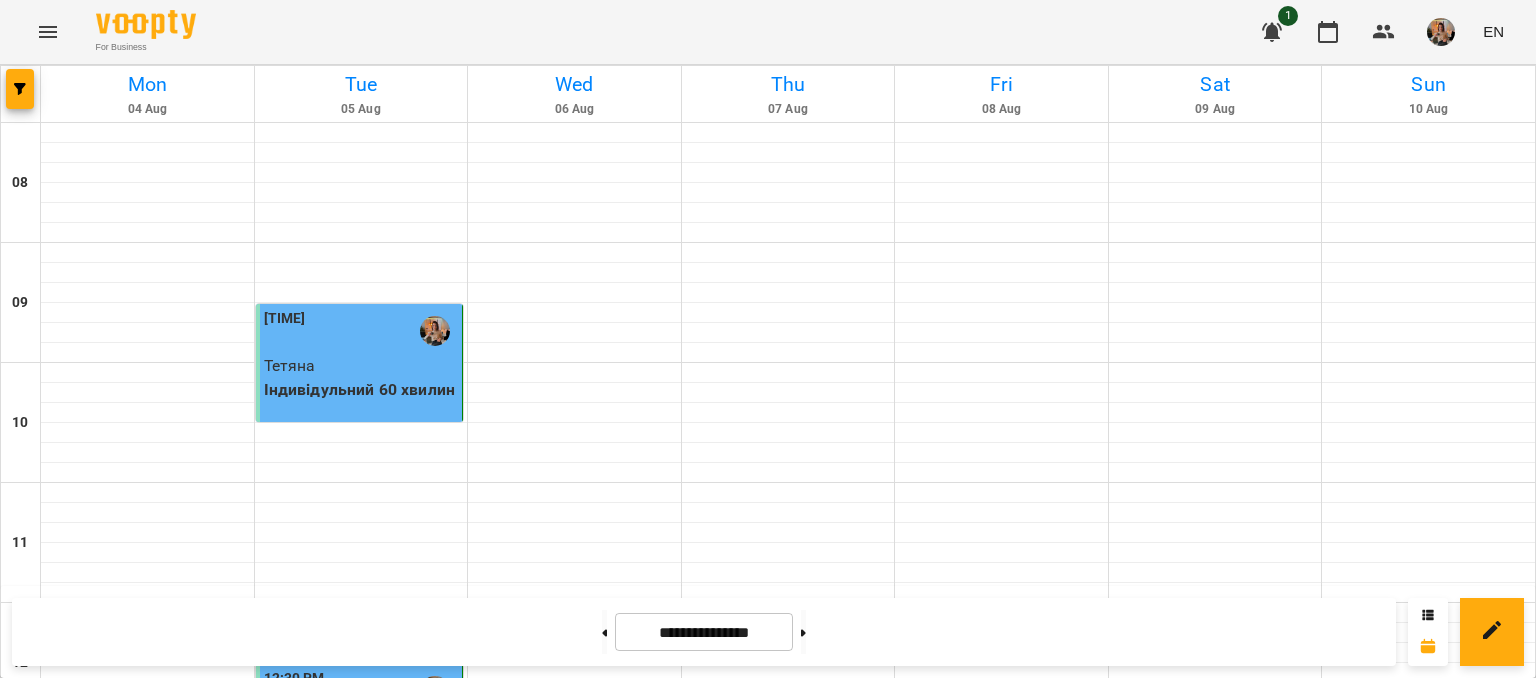 scroll, scrollTop: 1335, scrollLeft: 0, axis: vertical 